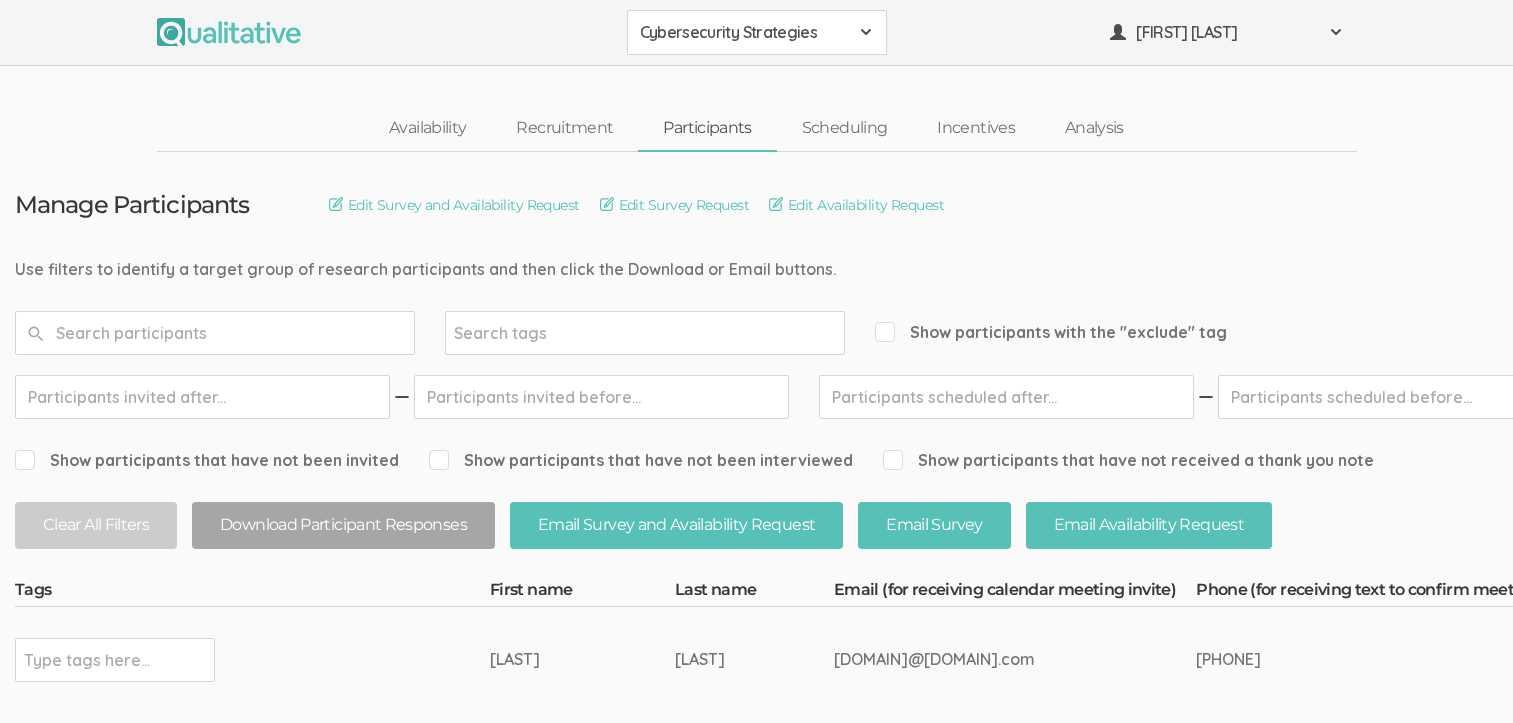 scroll, scrollTop: 0, scrollLeft: 0, axis: both 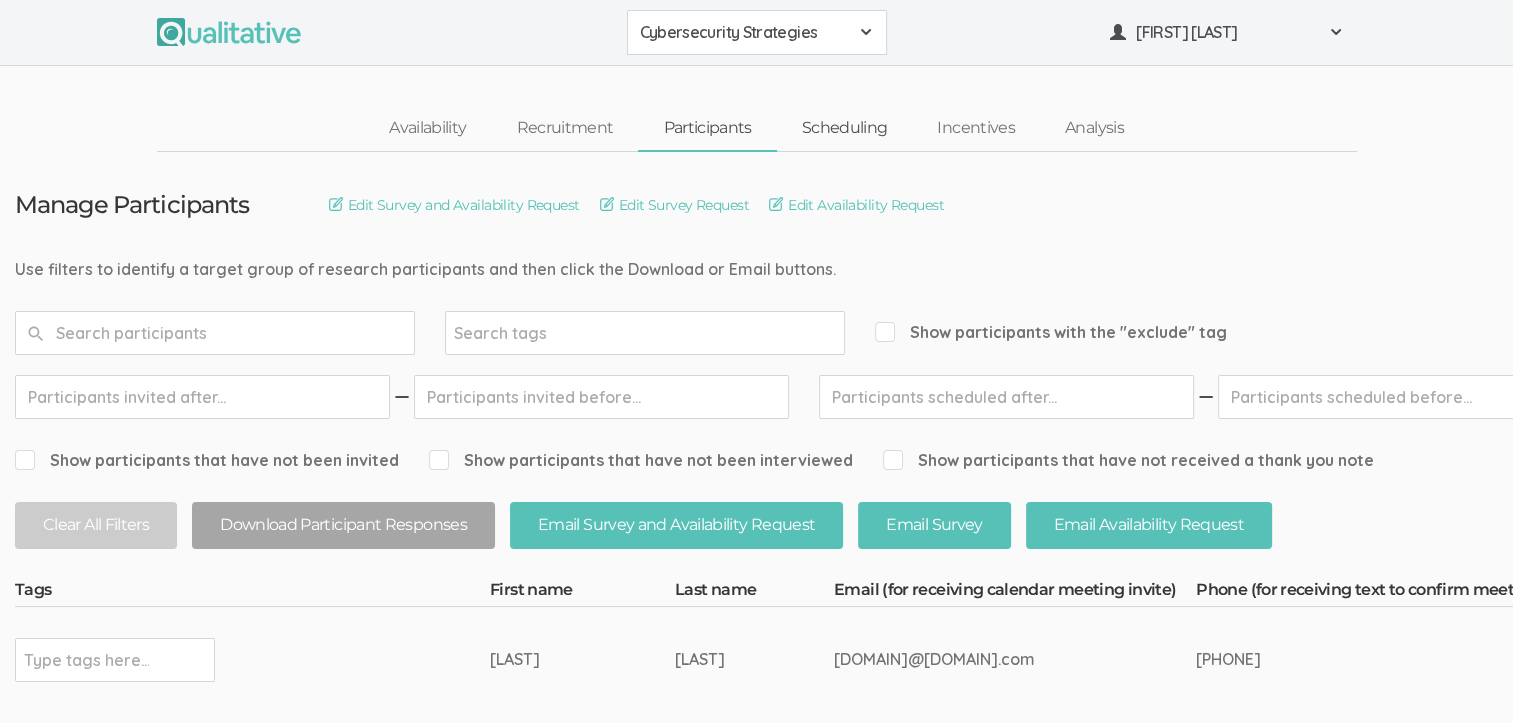 click on "Scheduling" at bounding box center (845, 128) 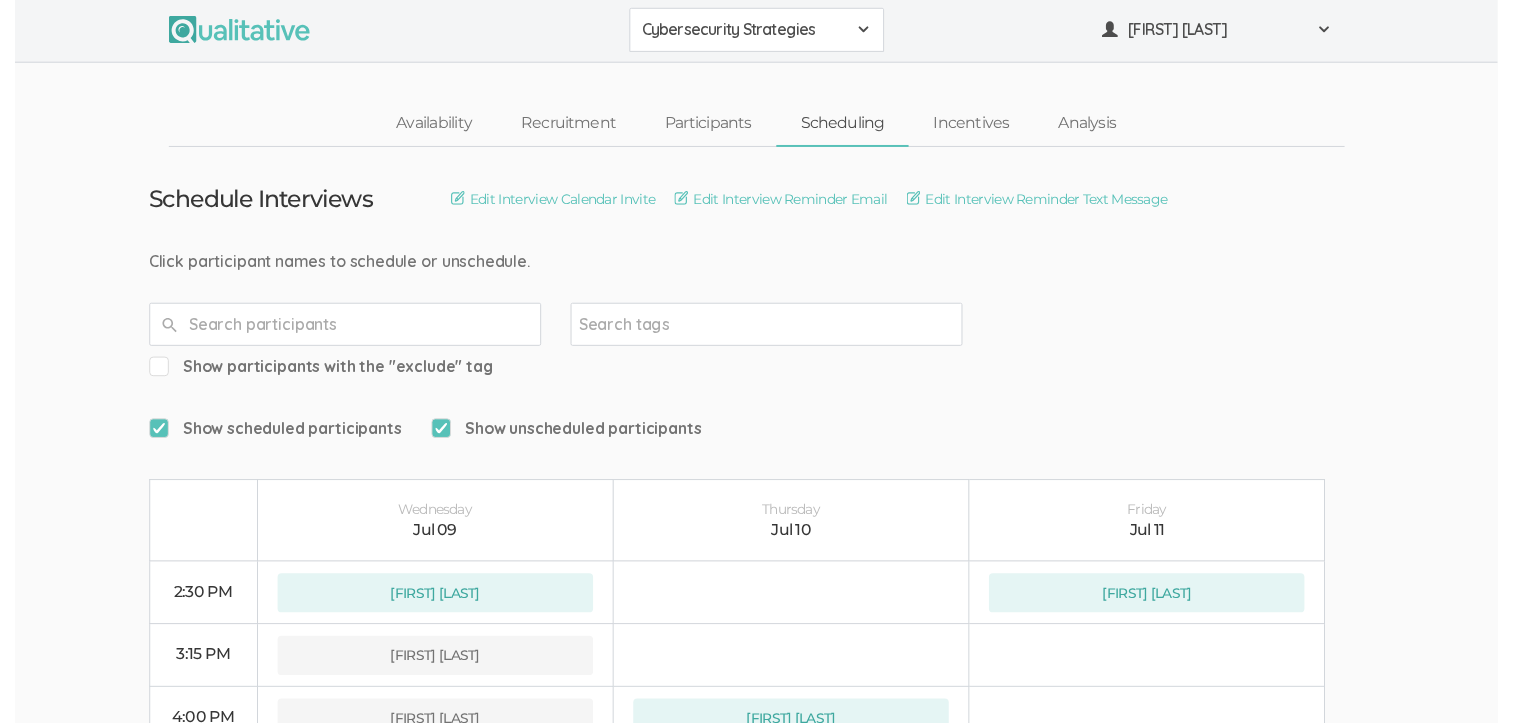 scroll, scrollTop: 0, scrollLeft: 0, axis: both 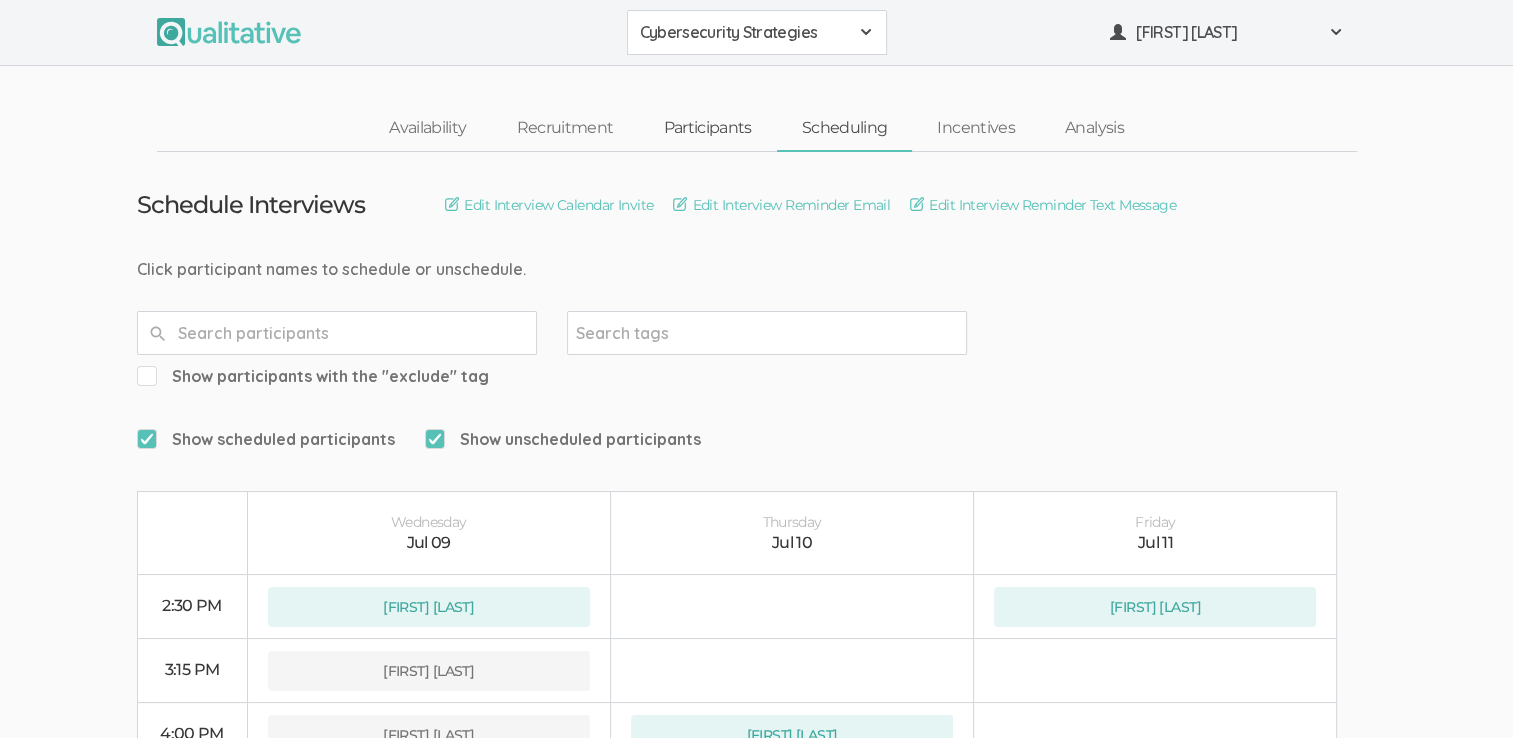 click on "Participants" at bounding box center [707, 128] 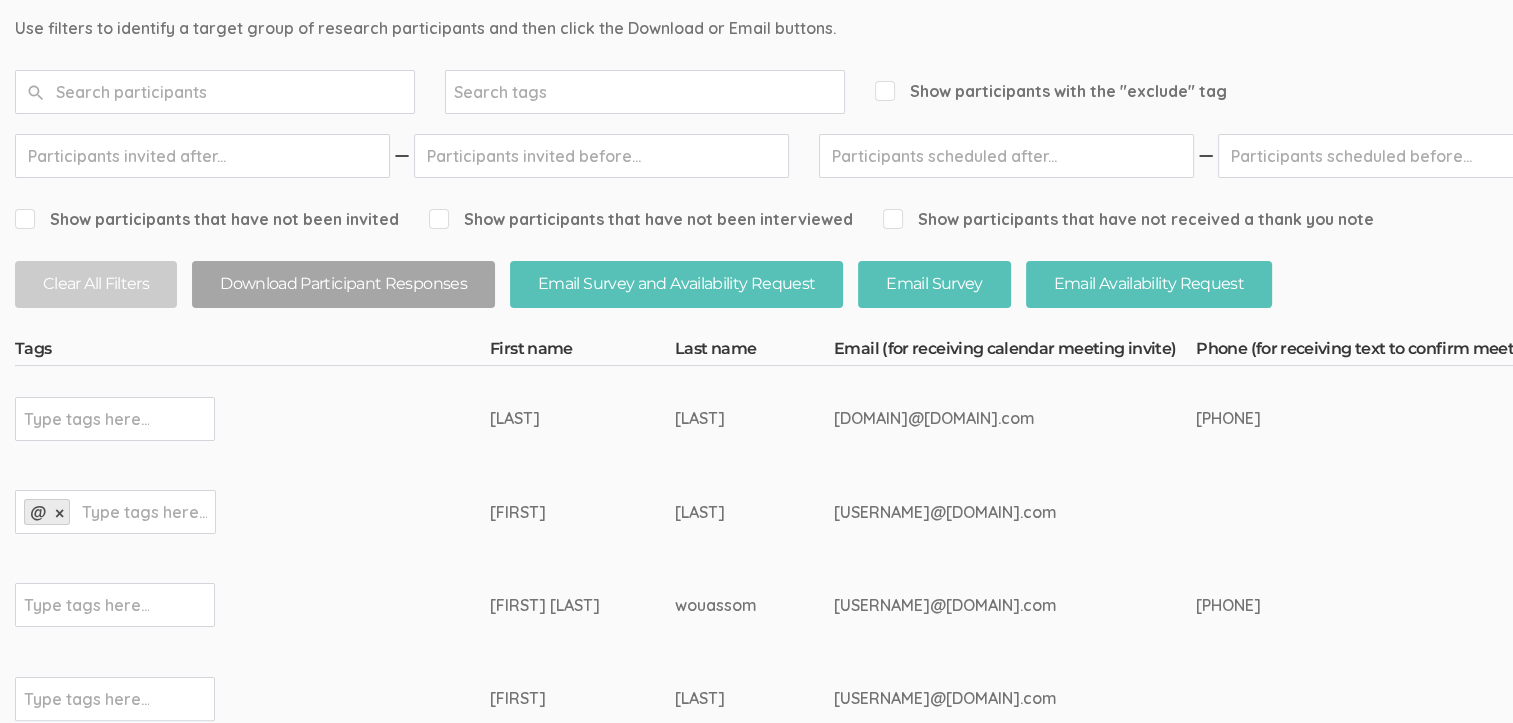 scroll, scrollTop: 132, scrollLeft: 0, axis: vertical 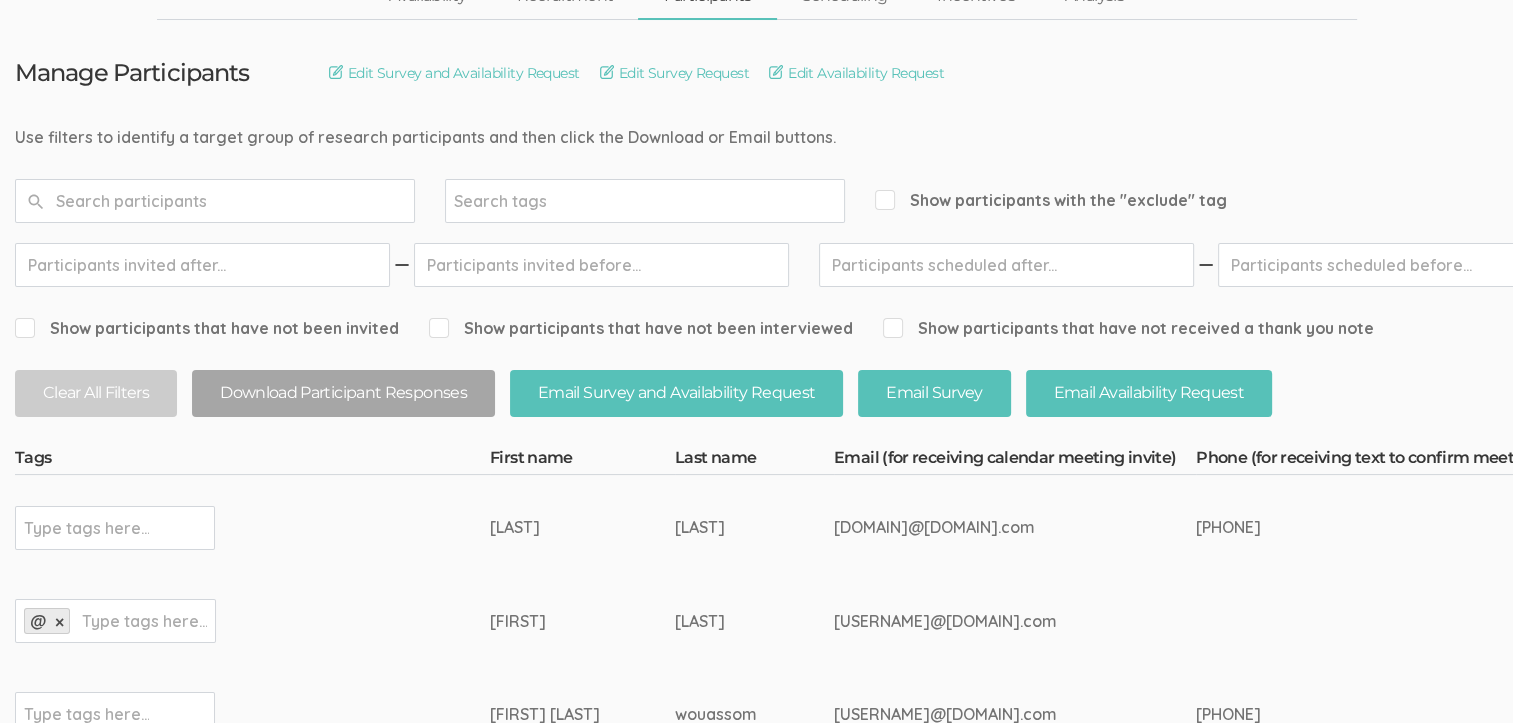 click on "Show participants that have not been invited" at bounding box center (207, 328) 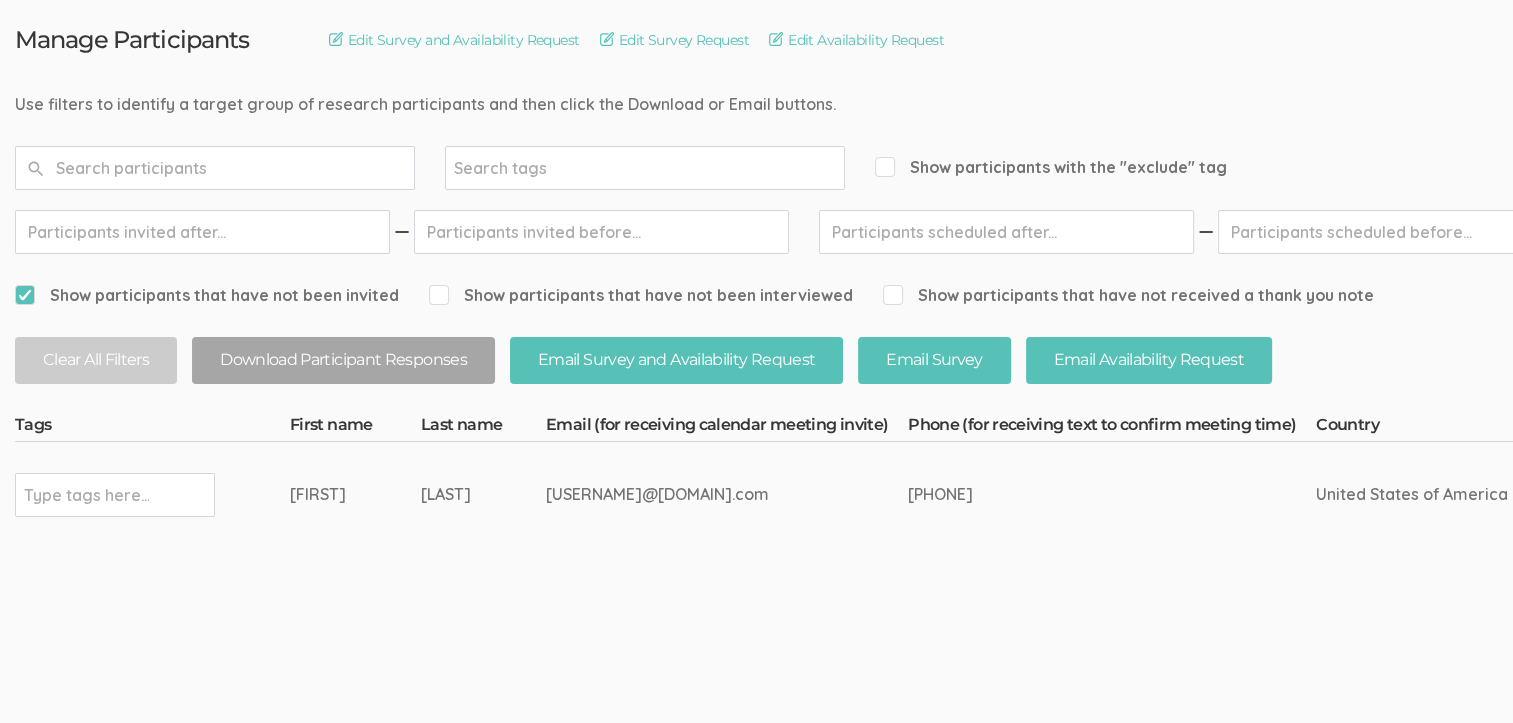 scroll, scrollTop: 218, scrollLeft: 0, axis: vertical 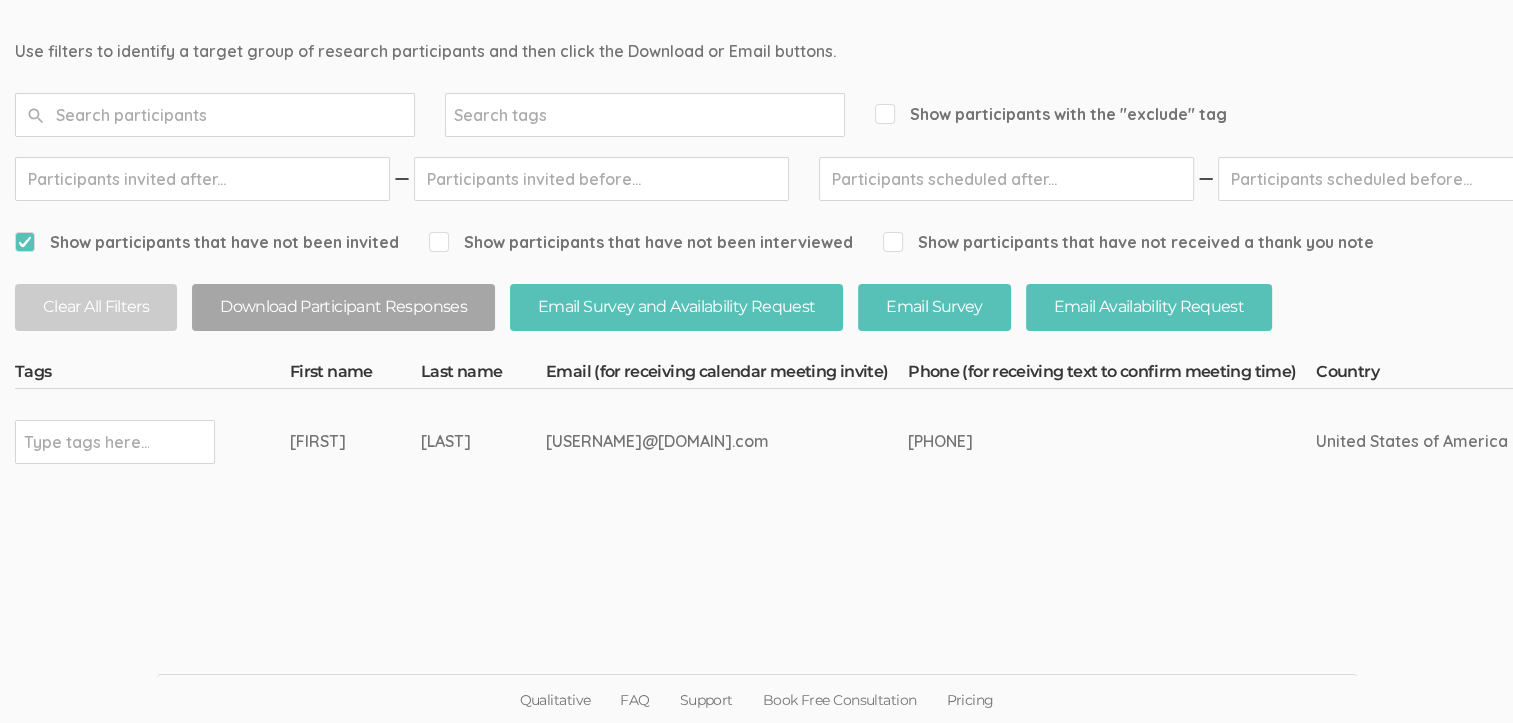 click on "Show participants that have not been invited" at bounding box center [21, 241] 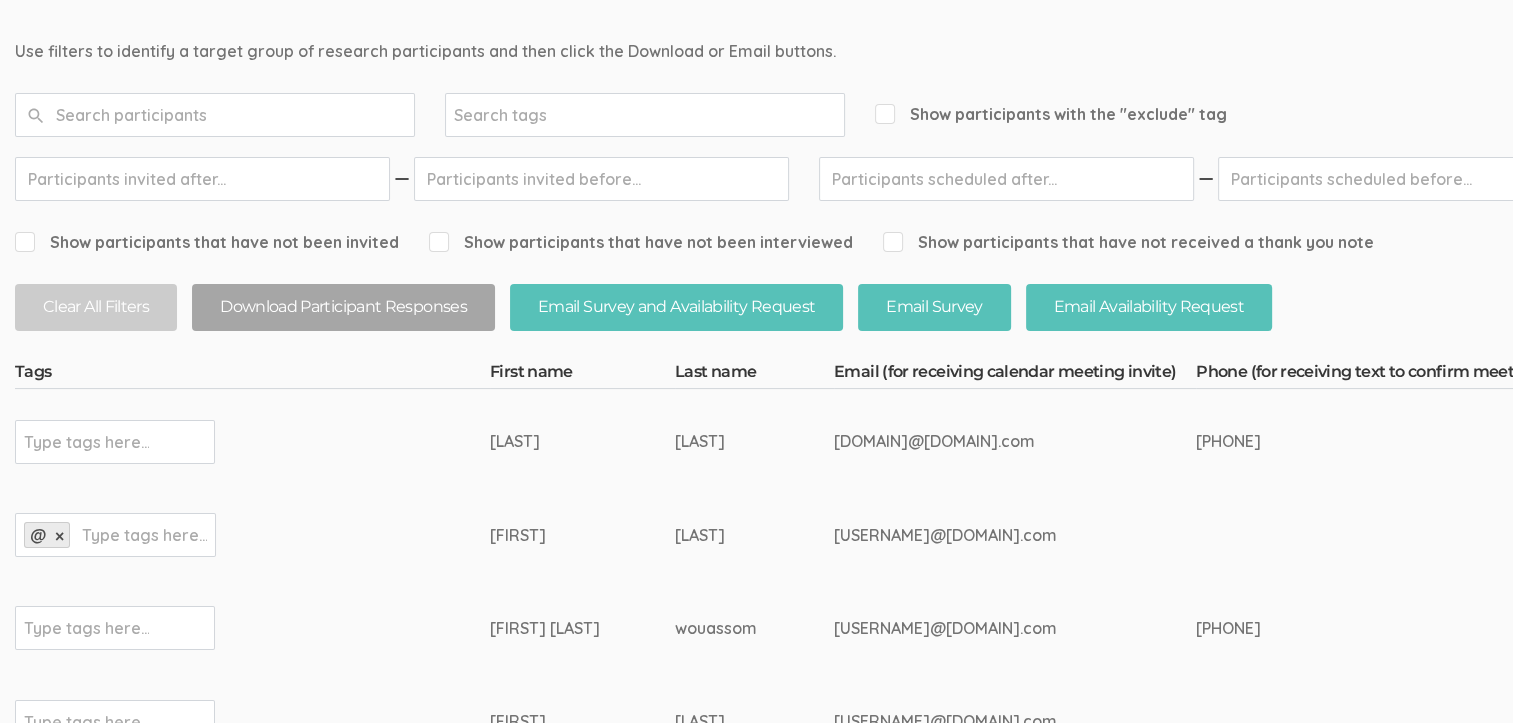 scroll, scrollTop: 0, scrollLeft: 0, axis: both 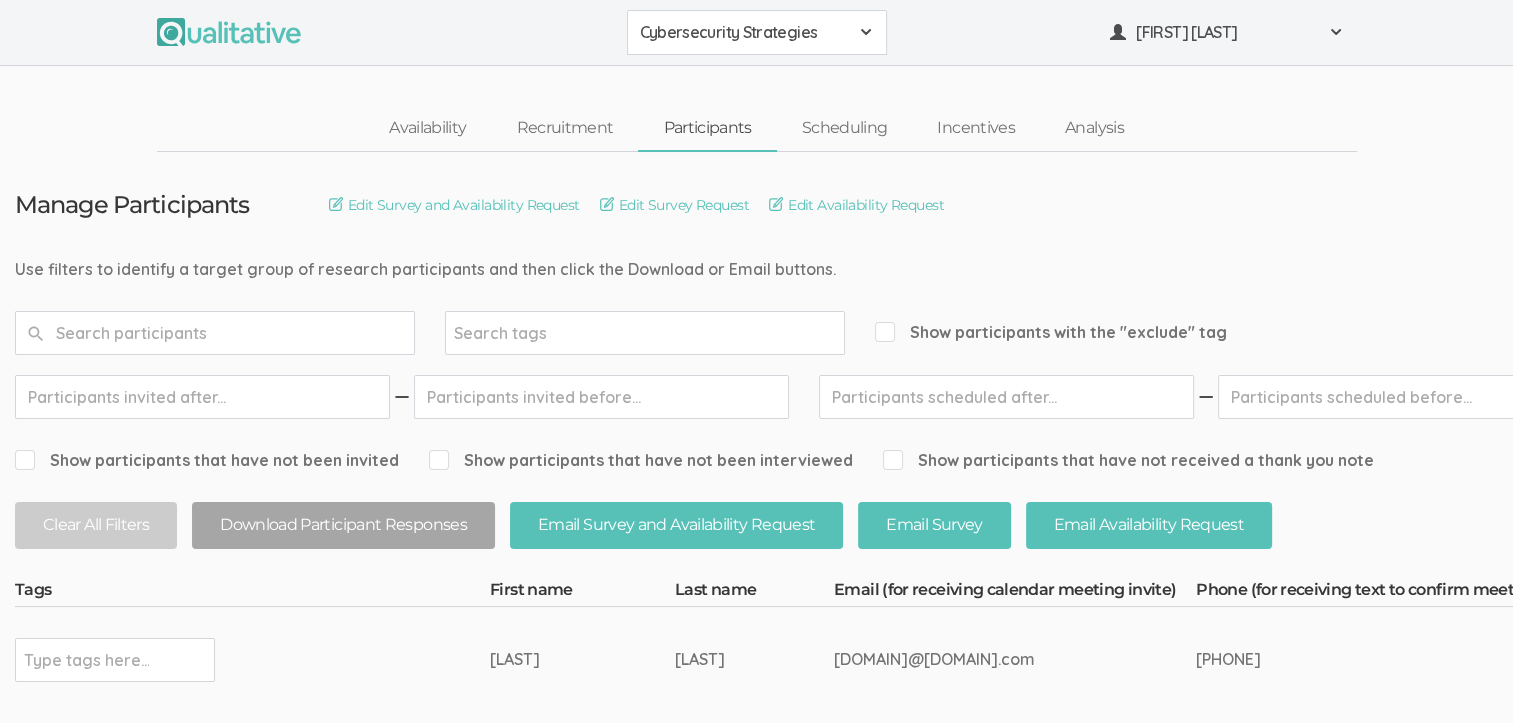 click on "Show participants that have not been interviewed" at bounding box center (435, 459) 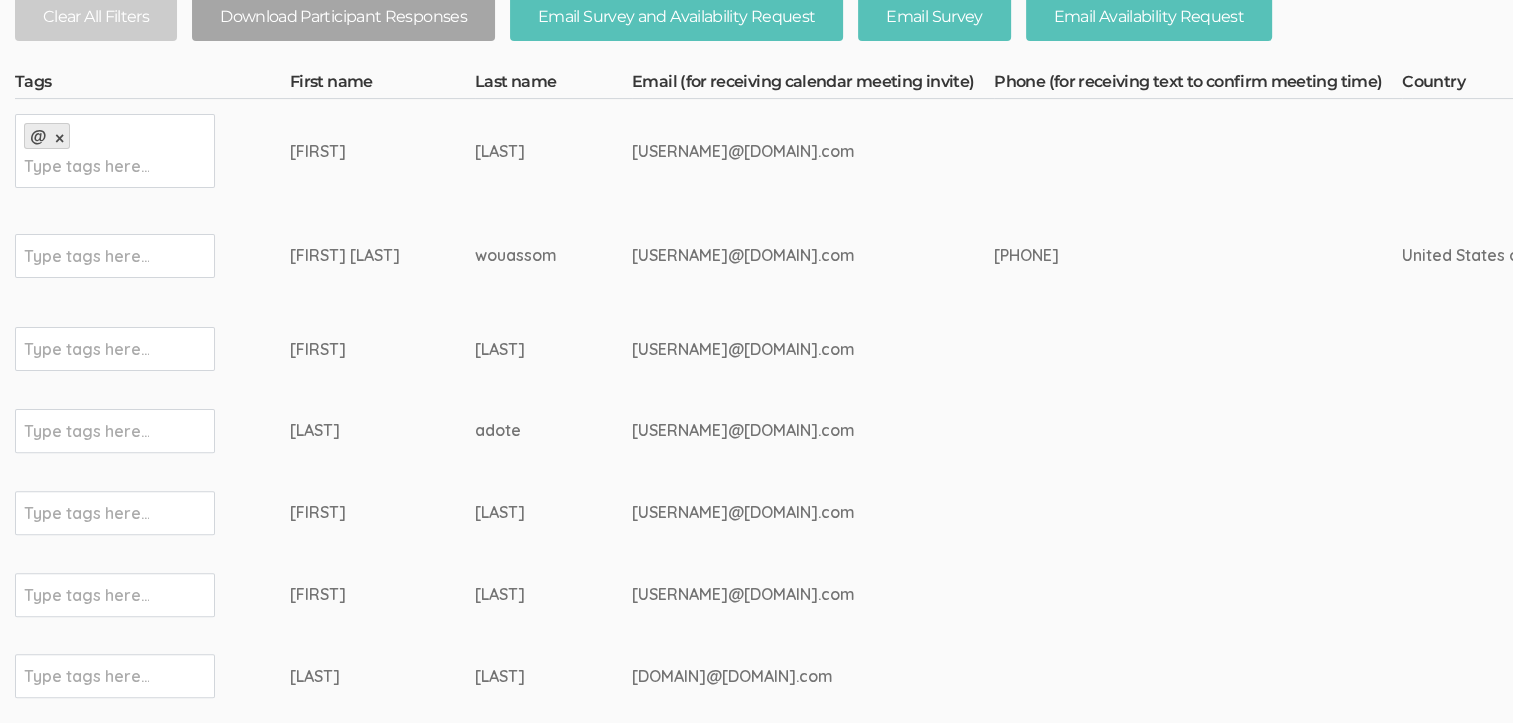 scroll, scrollTop: 555, scrollLeft: 0, axis: vertical 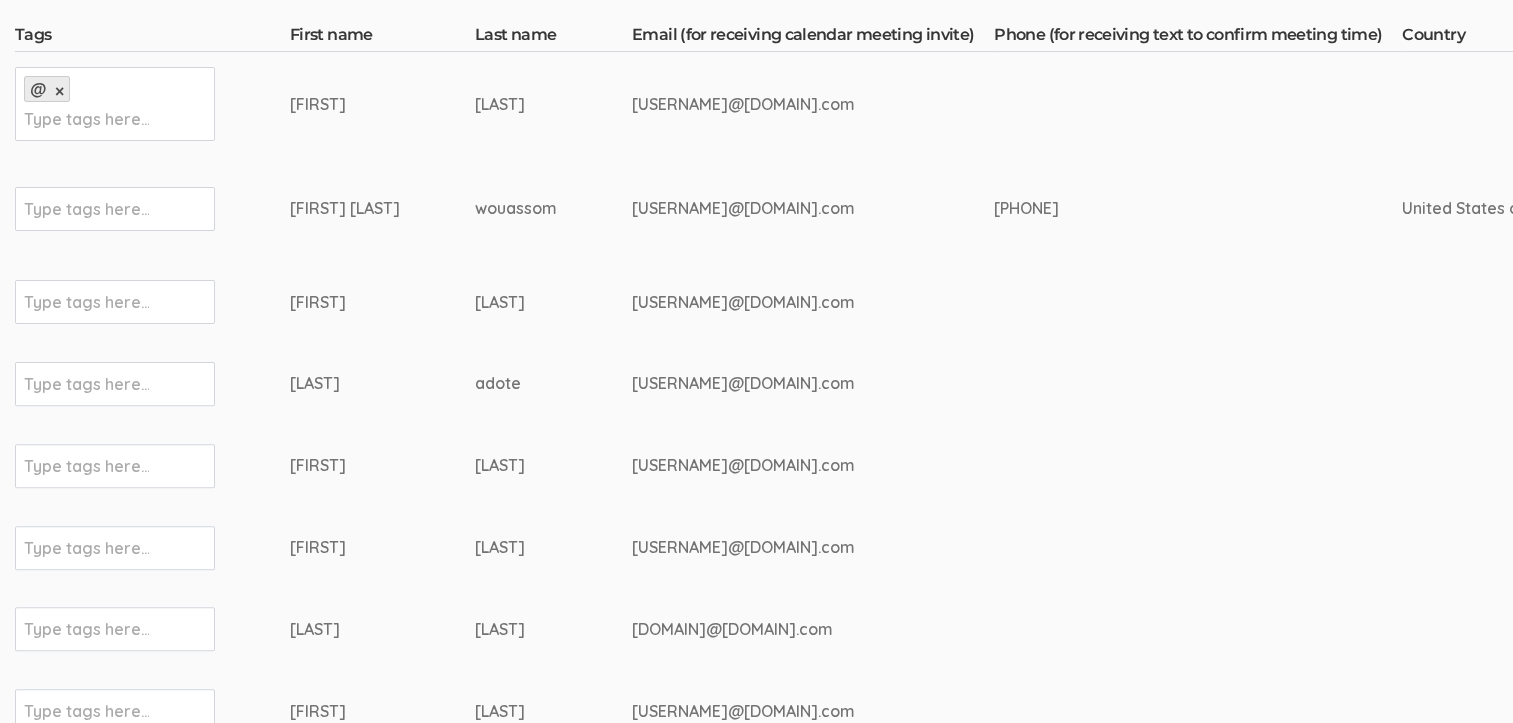 click at bounding box center (86, 302) 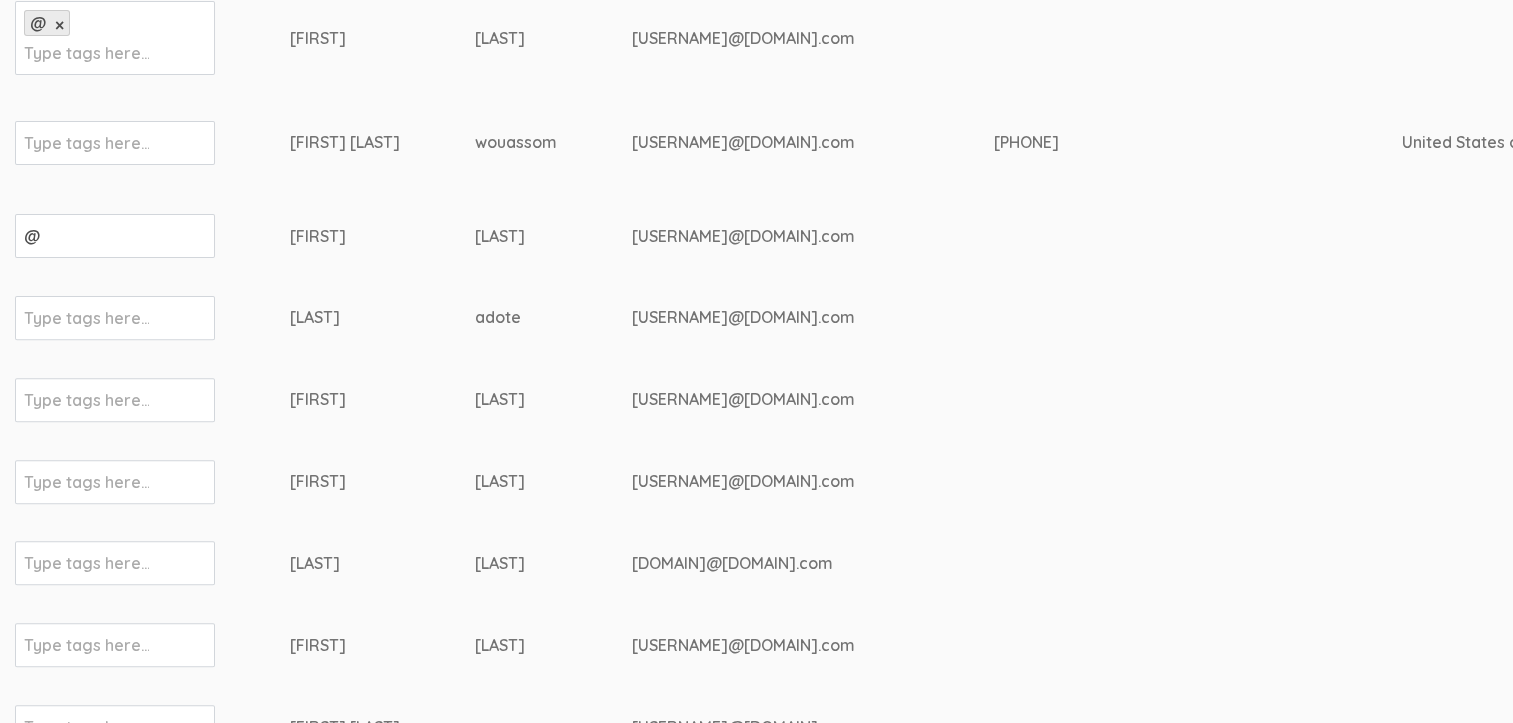 scroll, scrollTop: 655, scrollLeft: 0, axis: vertical 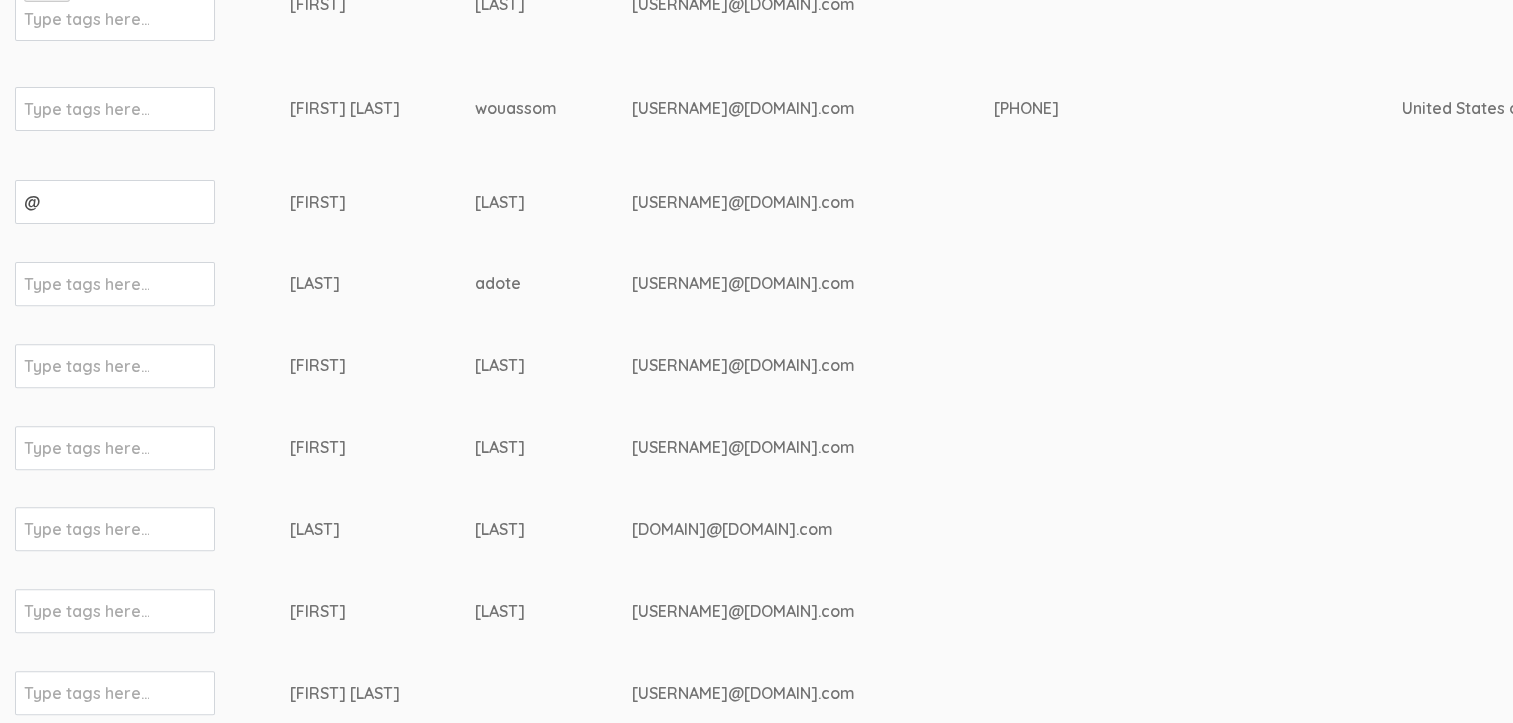 type on "@" 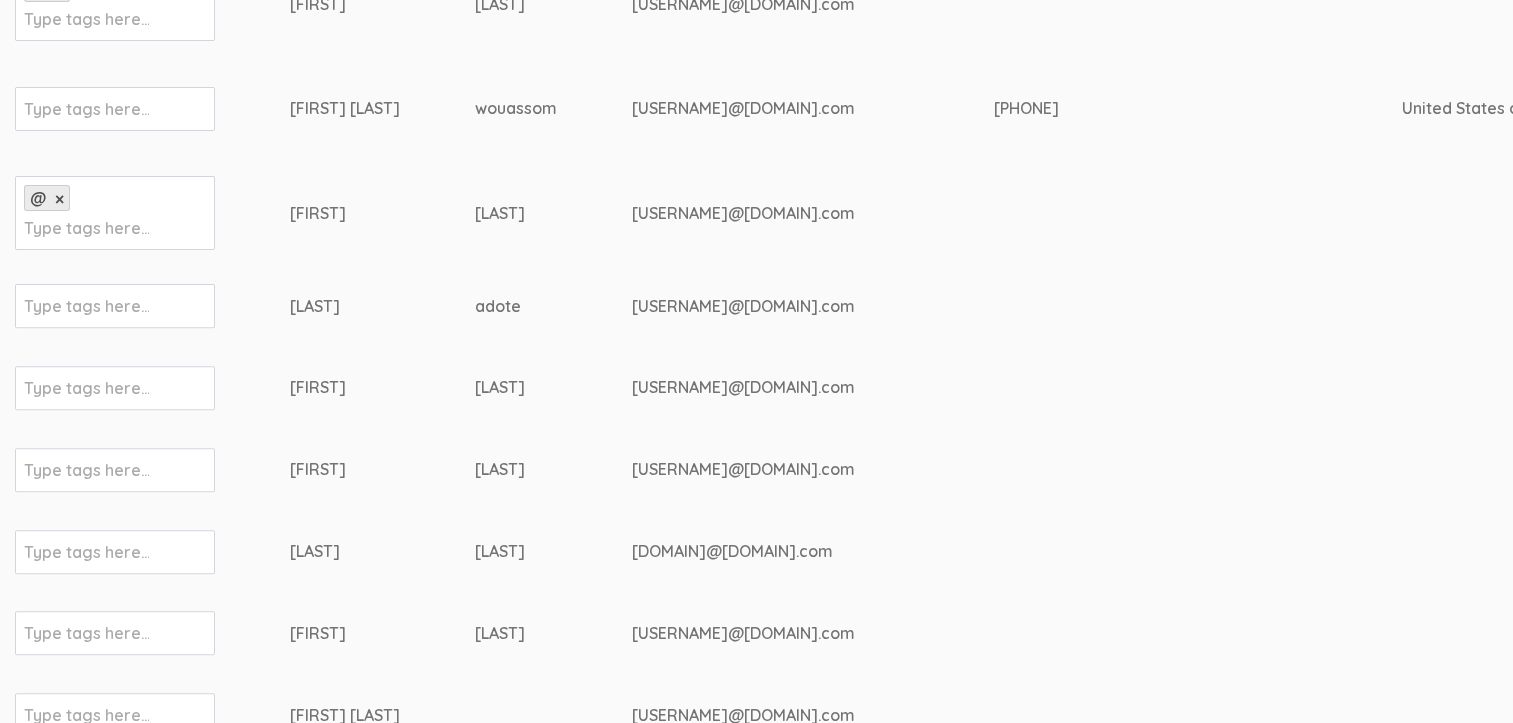 click at bounding box center (86, 306) 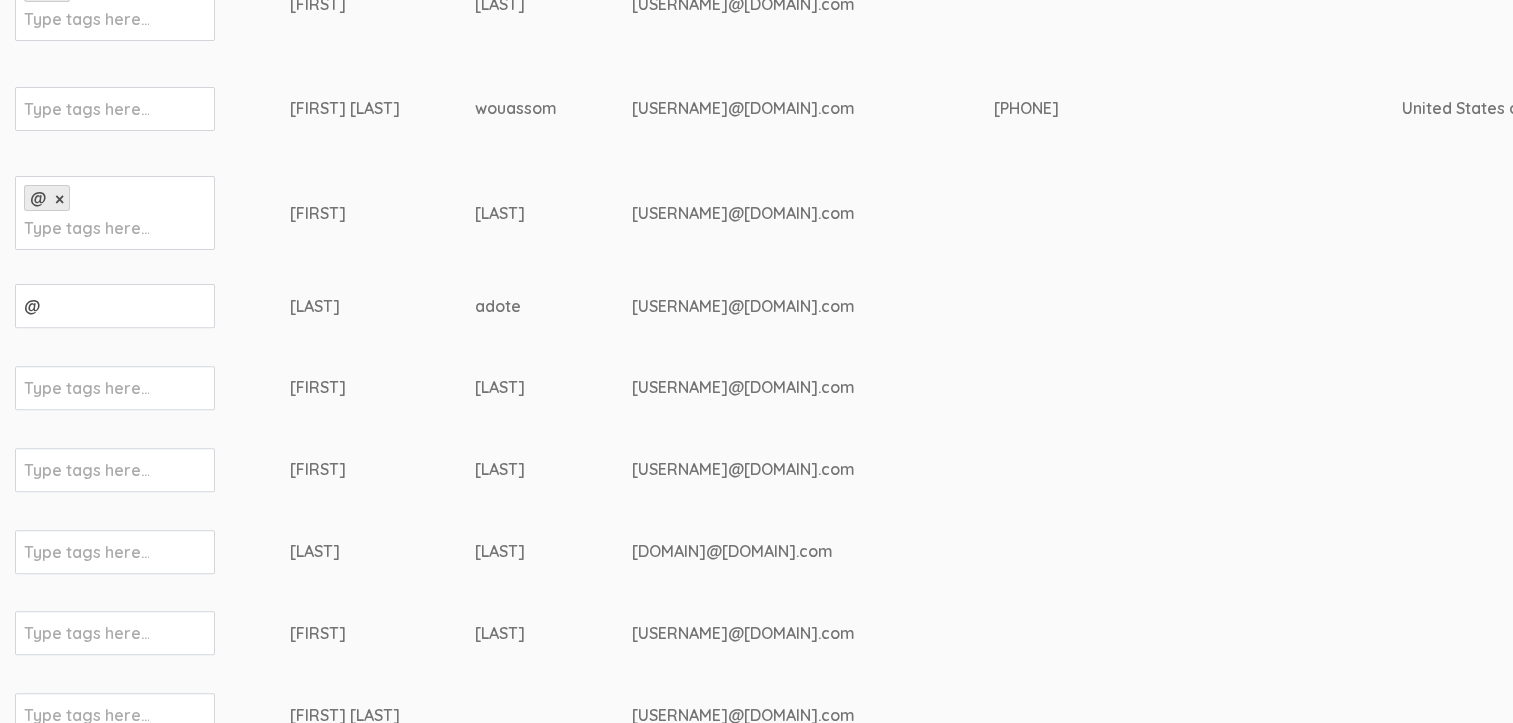 type on "@" 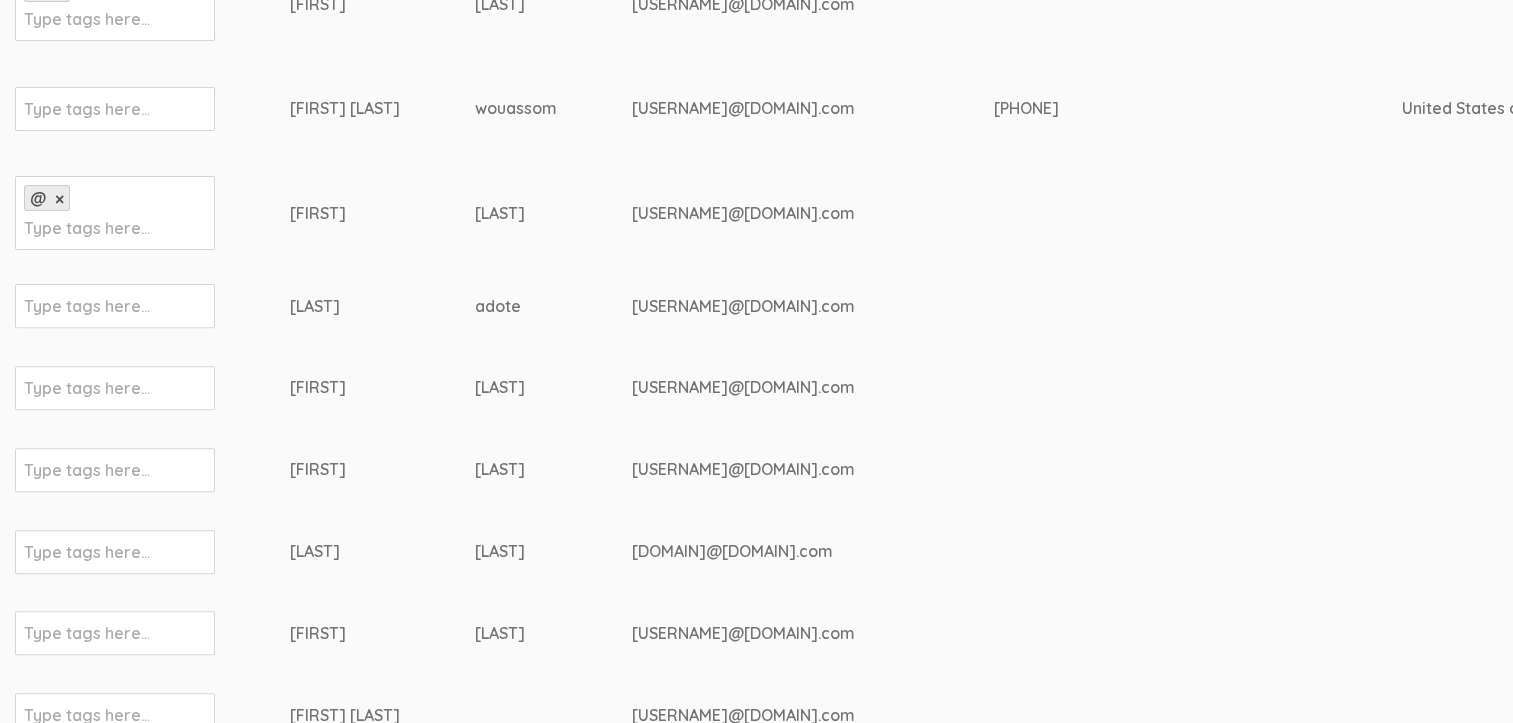 click at bounding box center [86, 388] 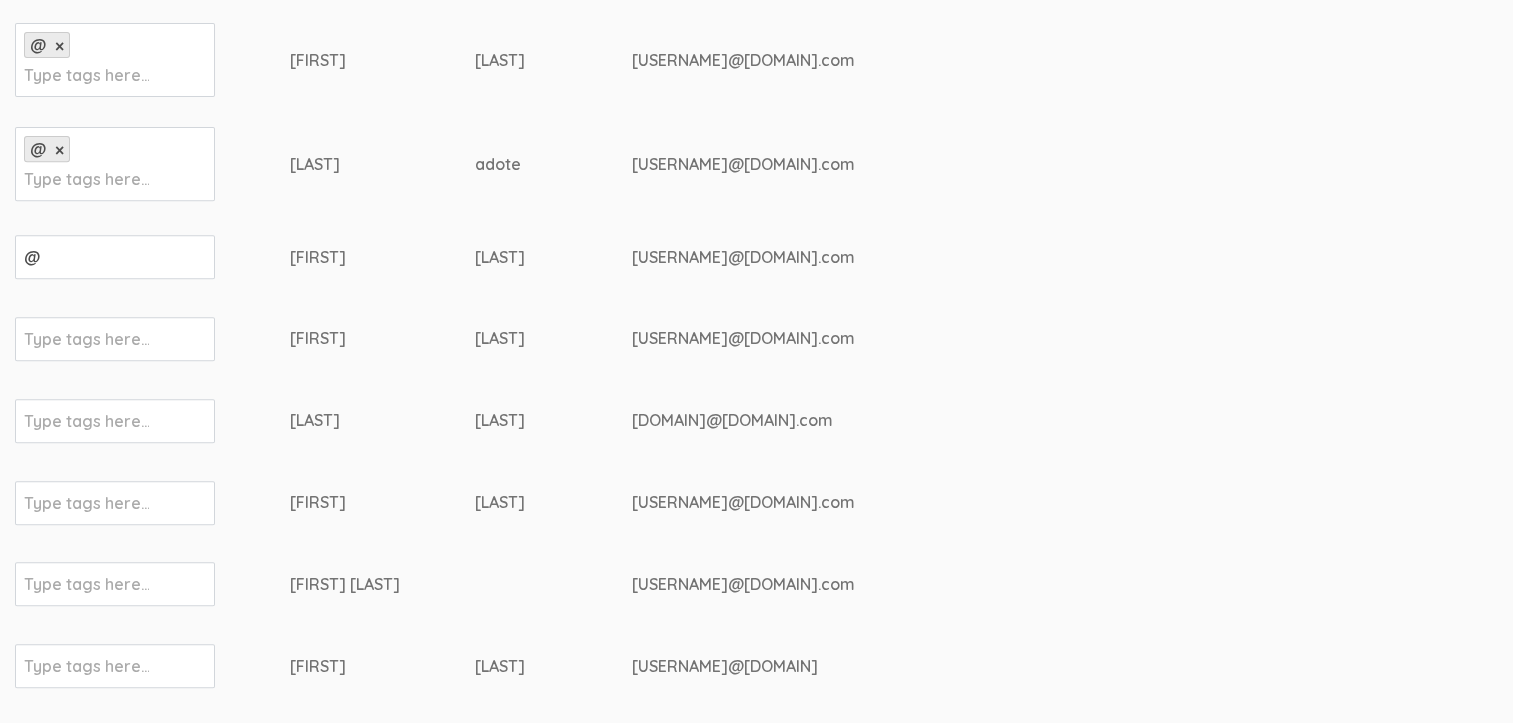 scroll, scrollTop: 855, scrollLeft: 0, axis: vertical 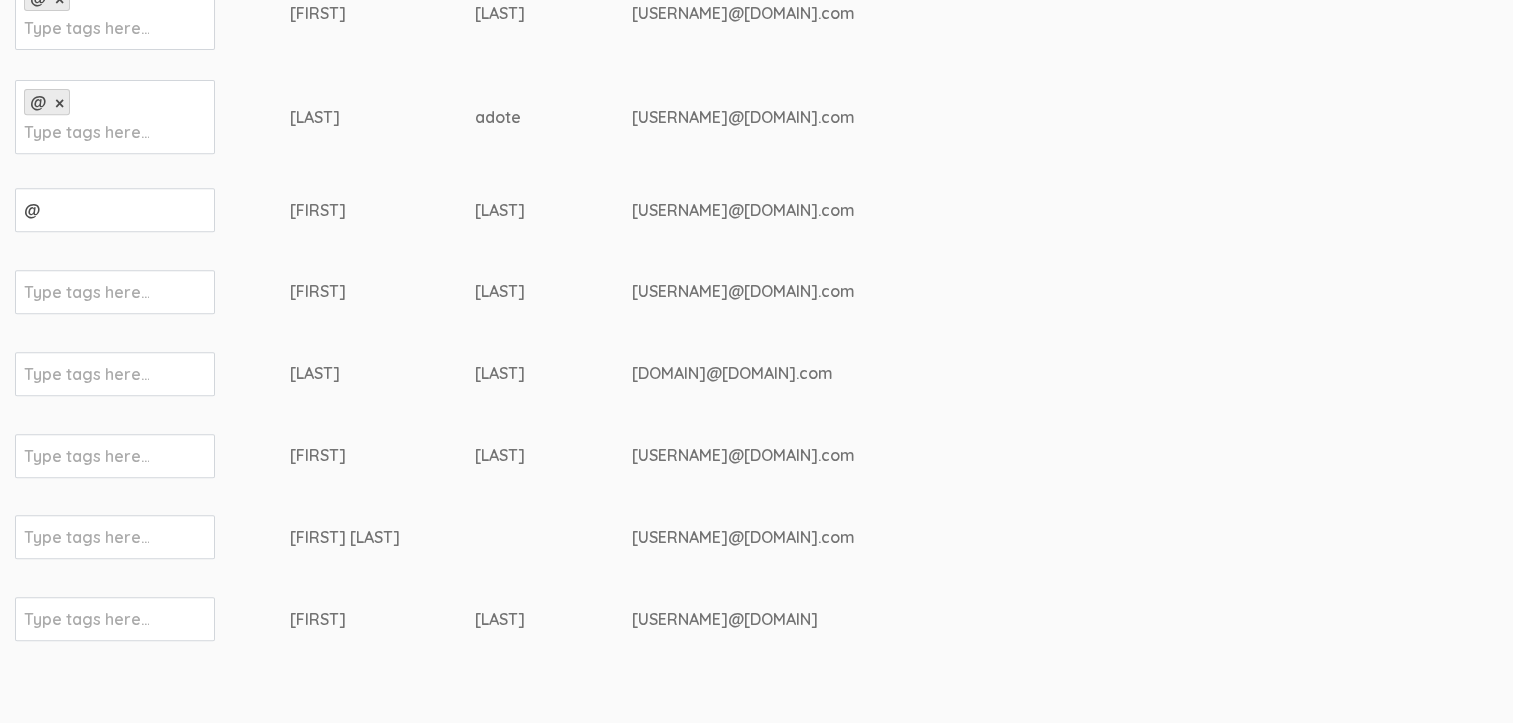 type on "@" 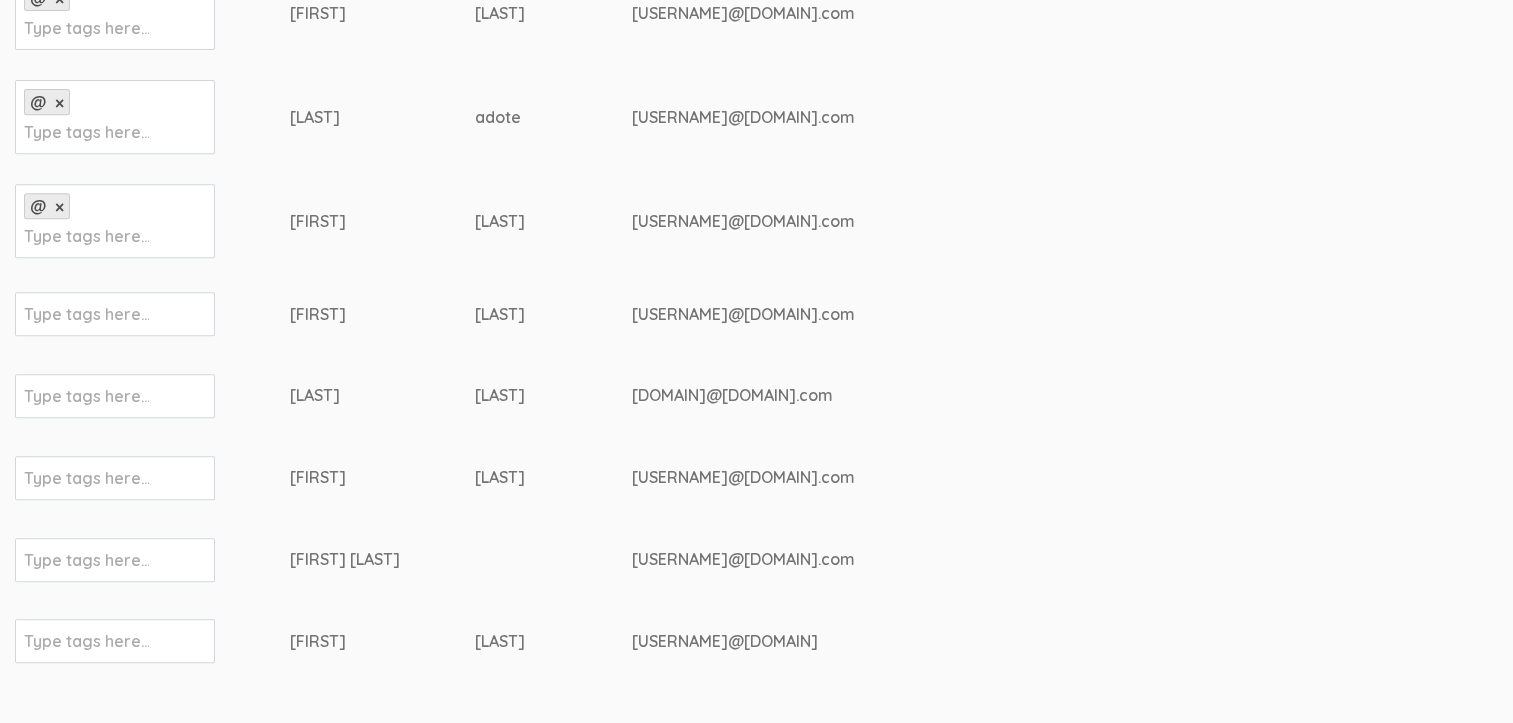 click at bounding box center [86, 478] 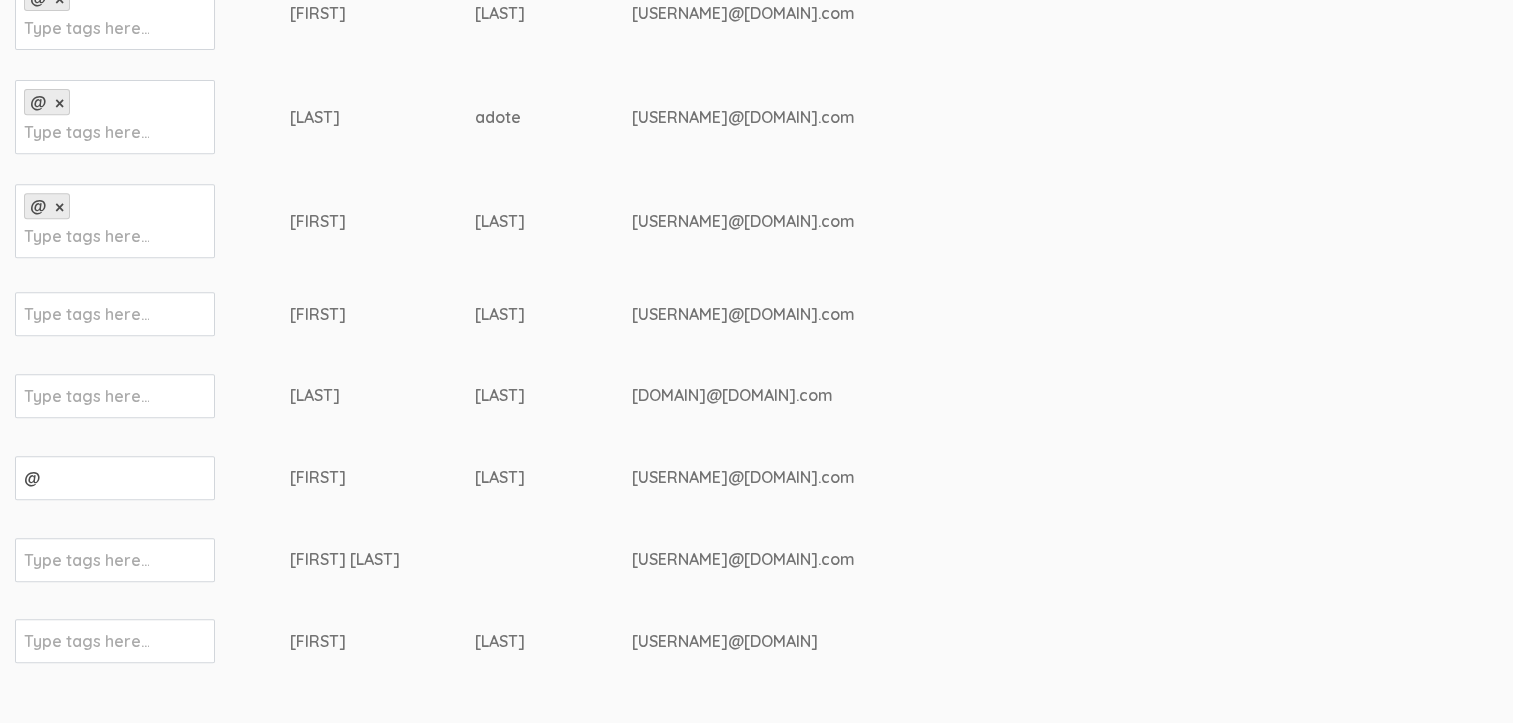 type on "@" 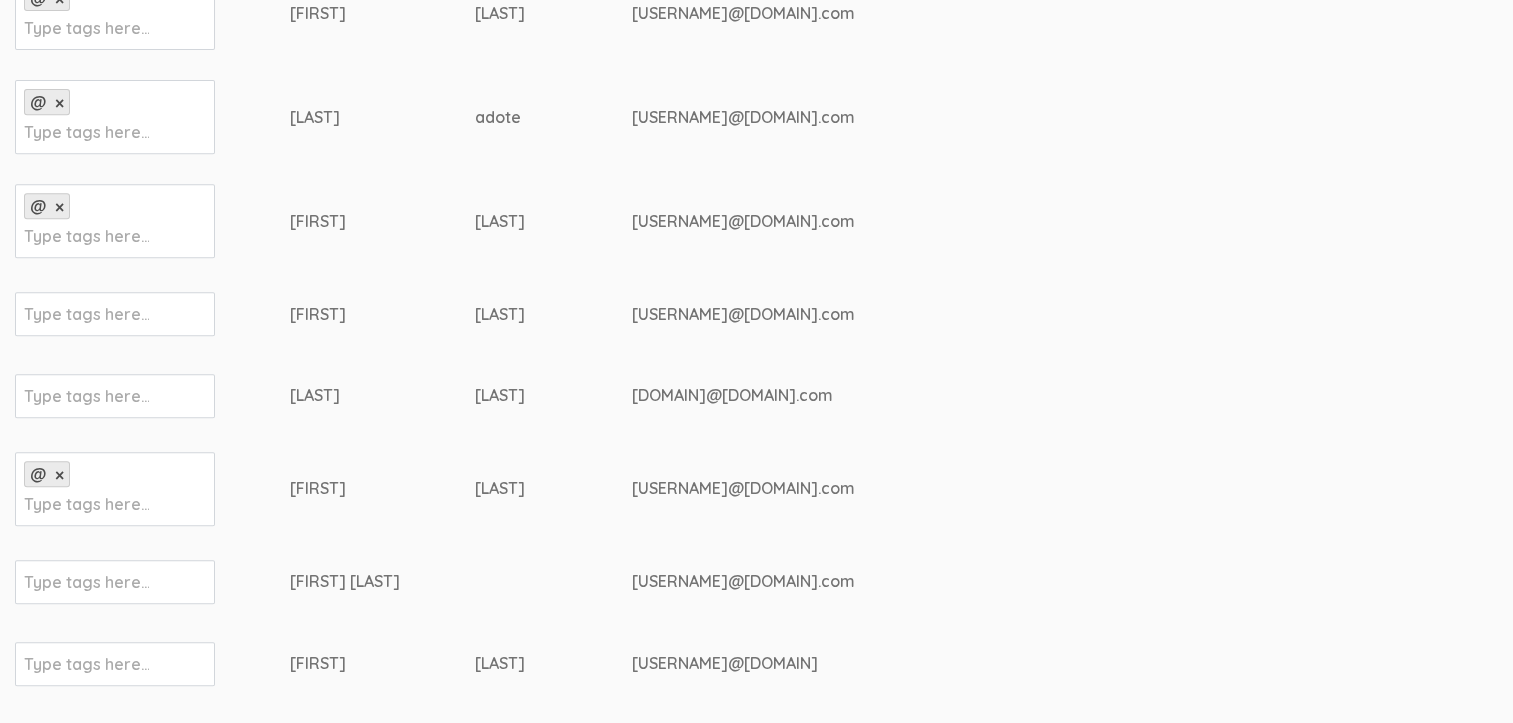 click at bounding box center [86, 582] 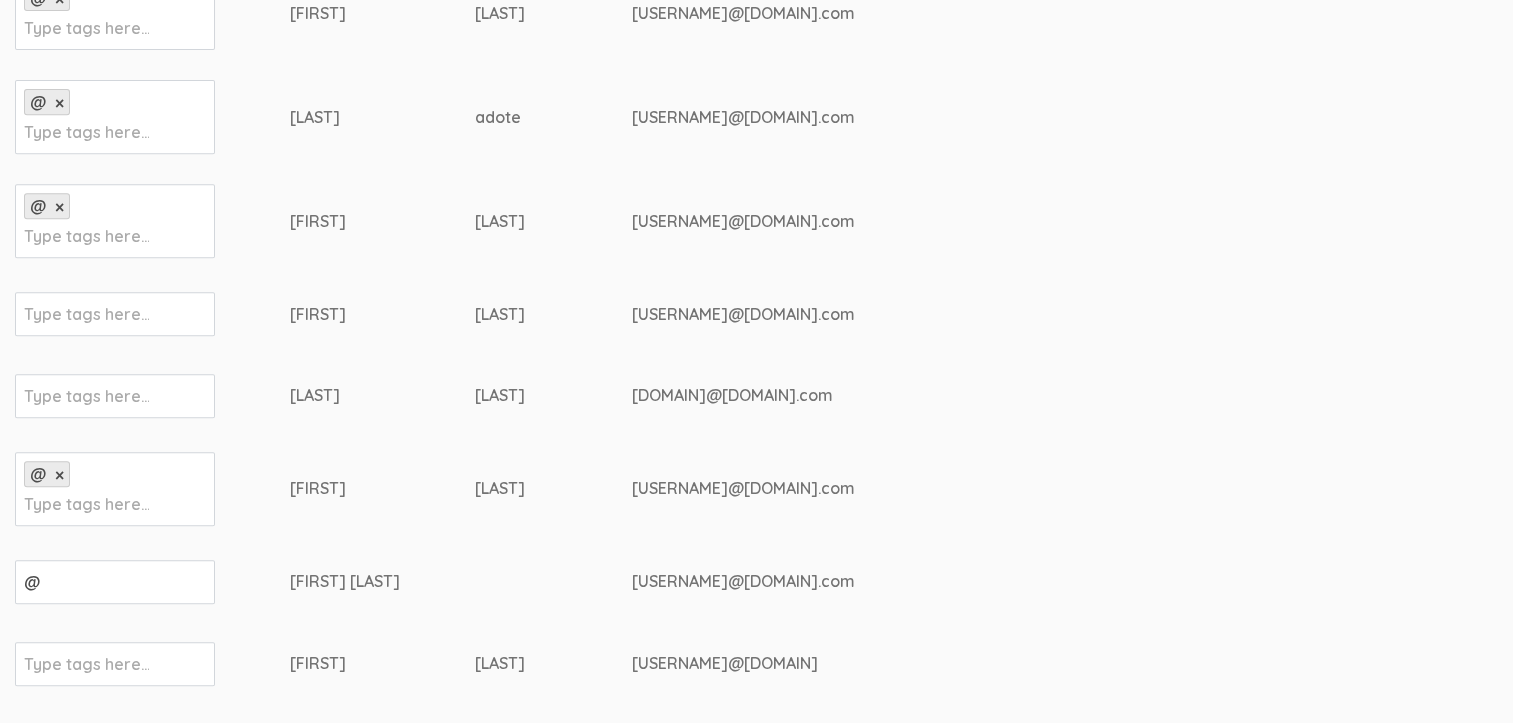 type on "@" 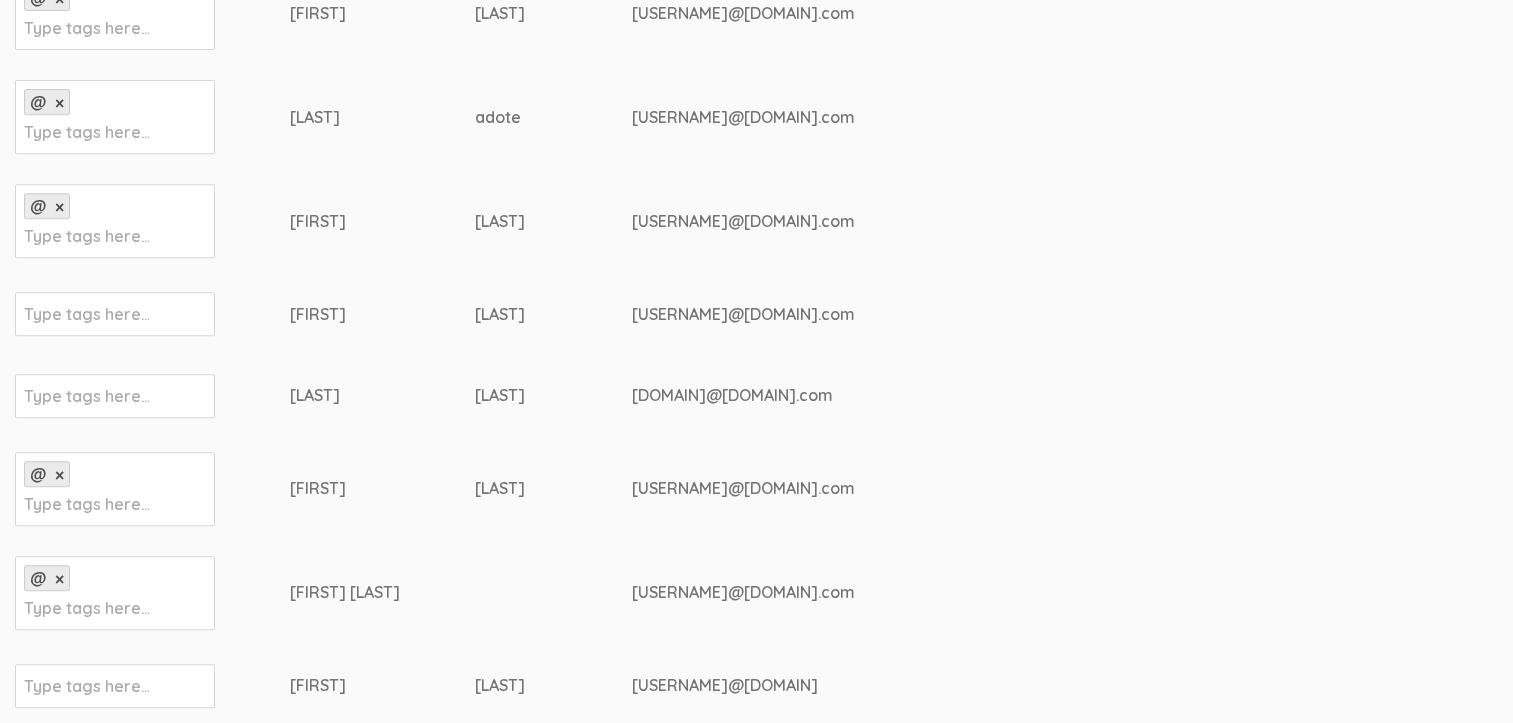 click on "Type tags here..." at bounding box center [115, 686] 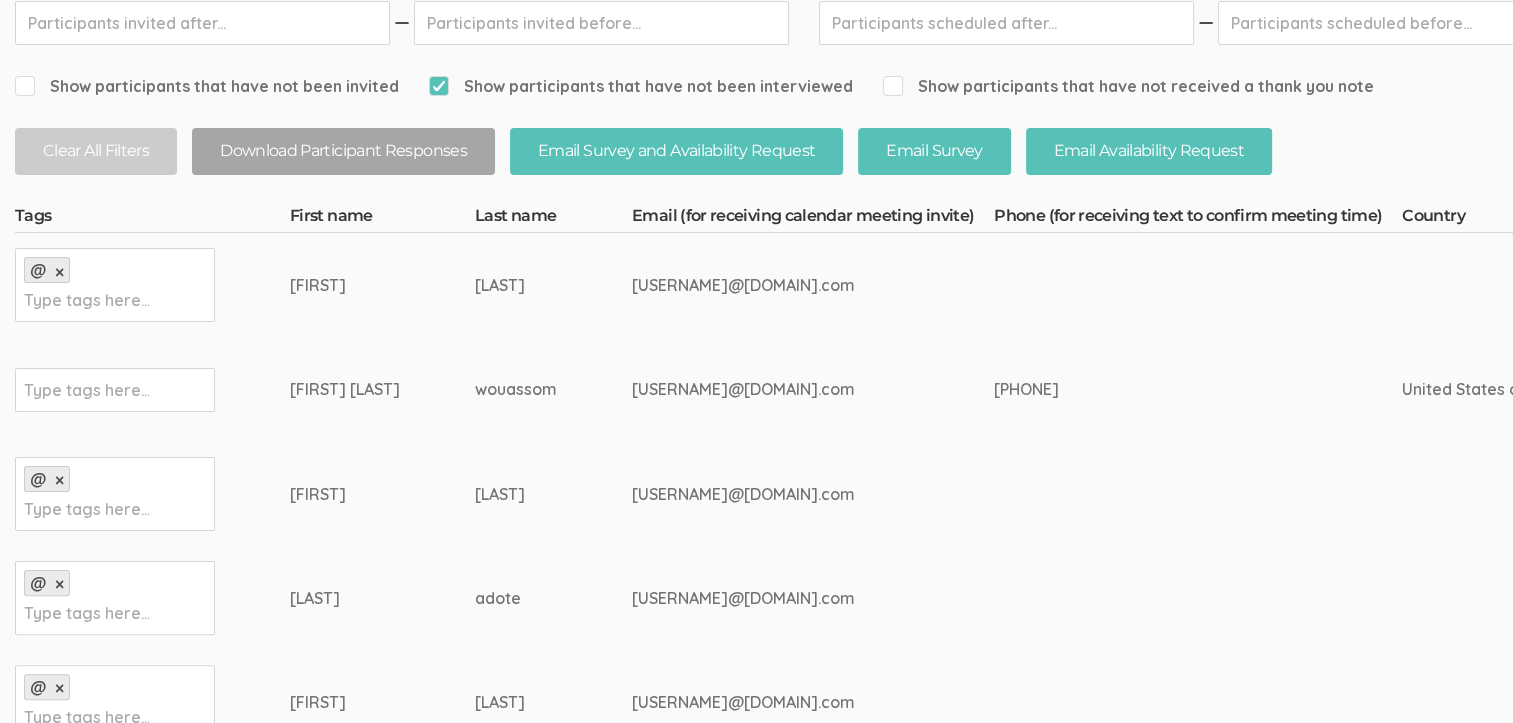 scroll, scrollTop: 355, scrollLeft: 0, axis: vertical 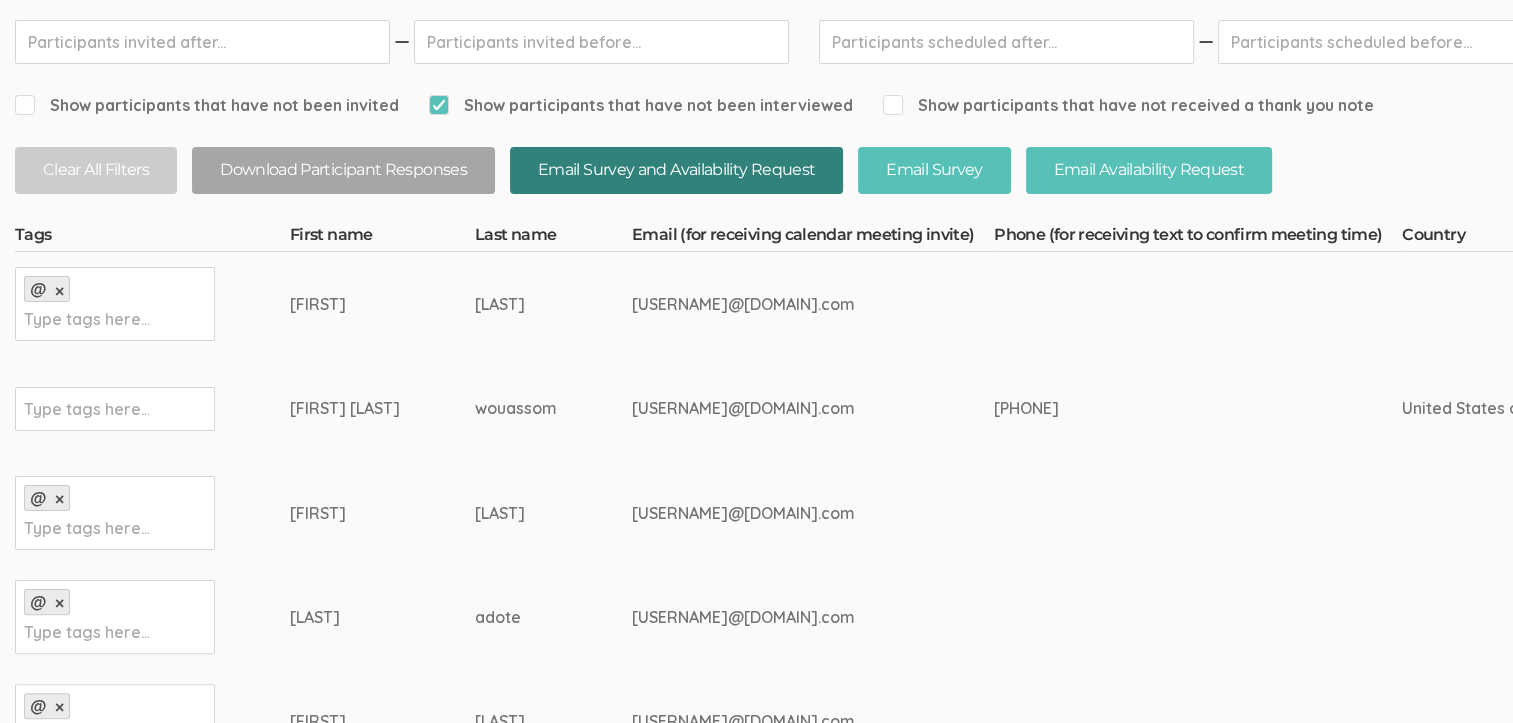 type on "@" 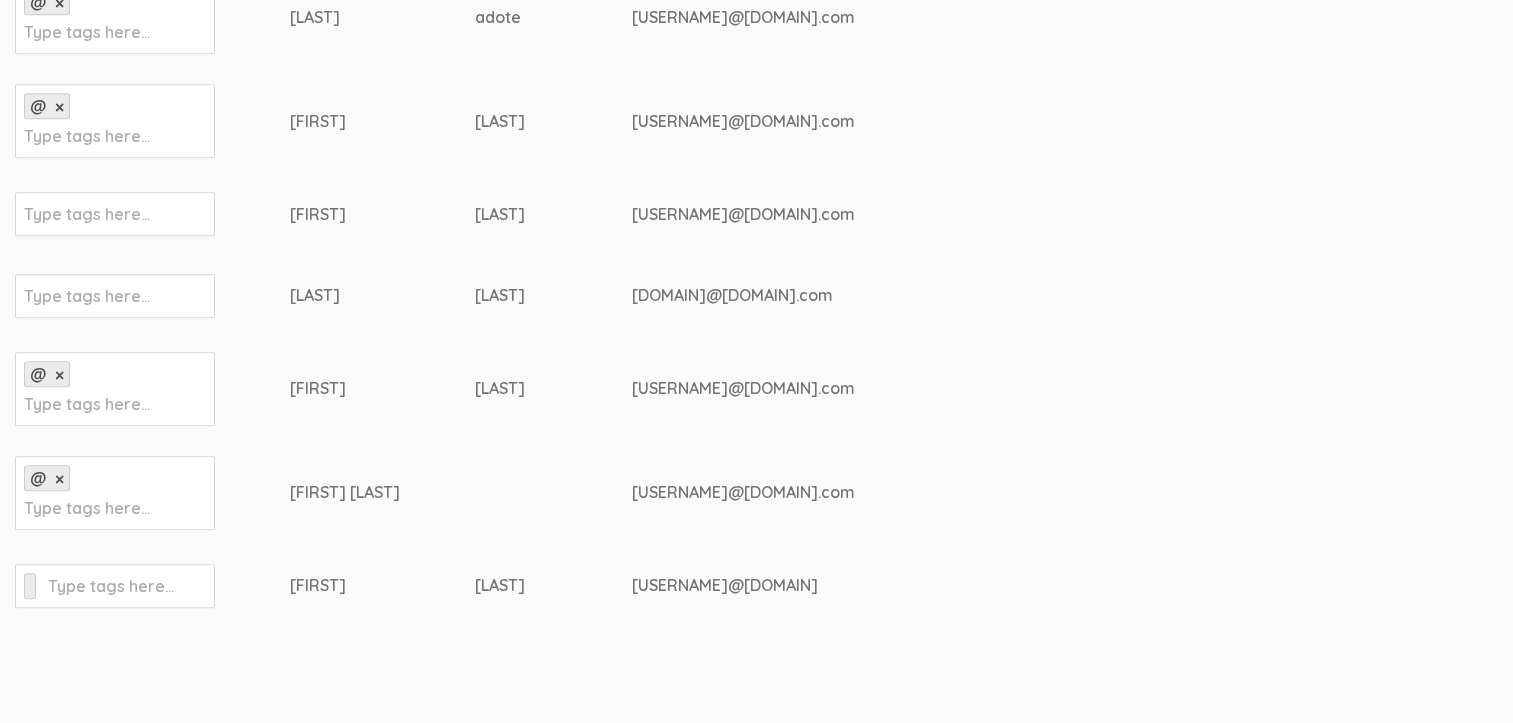 click on "Manage Participants
Edit Survey and Availability Request
Edit Survey Request
Edit Availability Request
Use filters to identify a target group of research participants and then click the Download or Email buttons.
Search tags" at bounding box center [2292, -48] 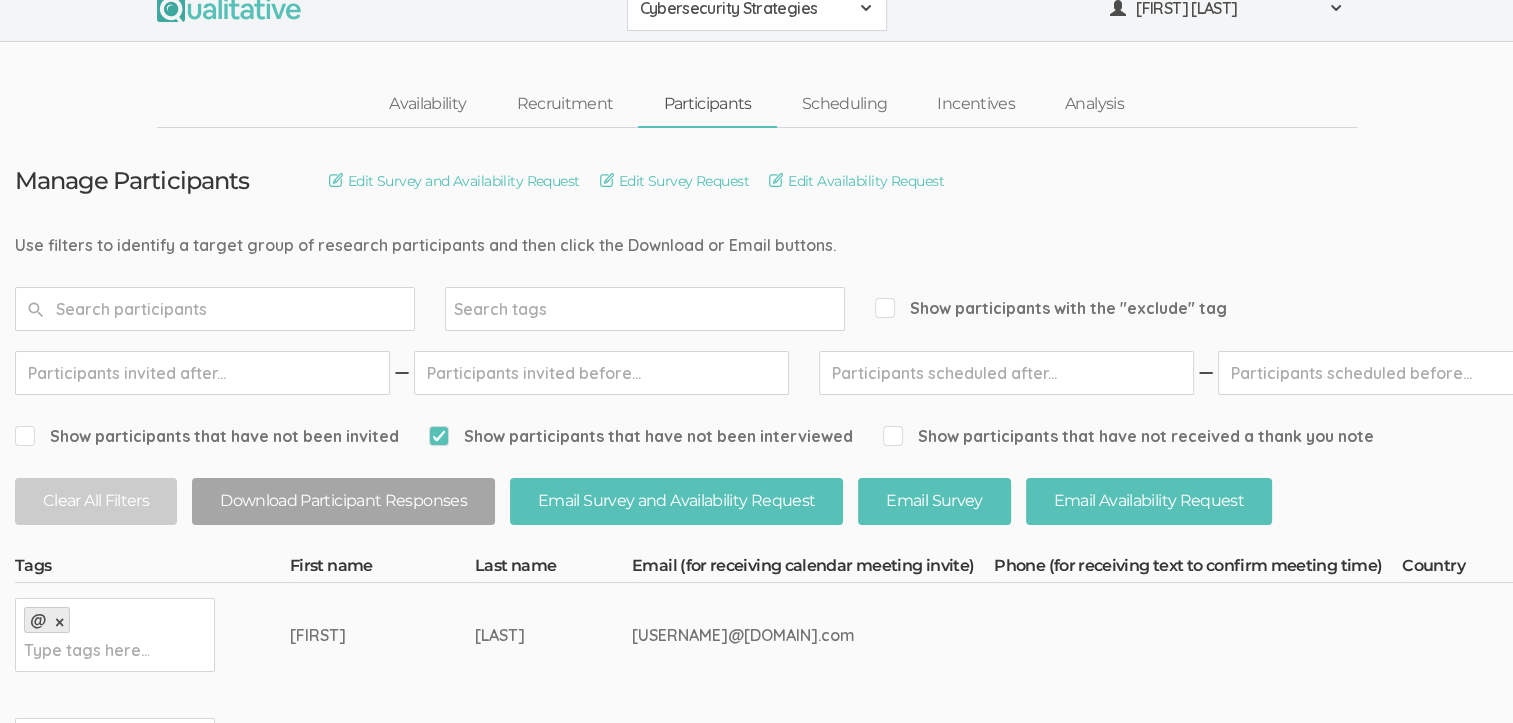 scroll, scrollTop: 0, scrollLeft: 0, axis: both 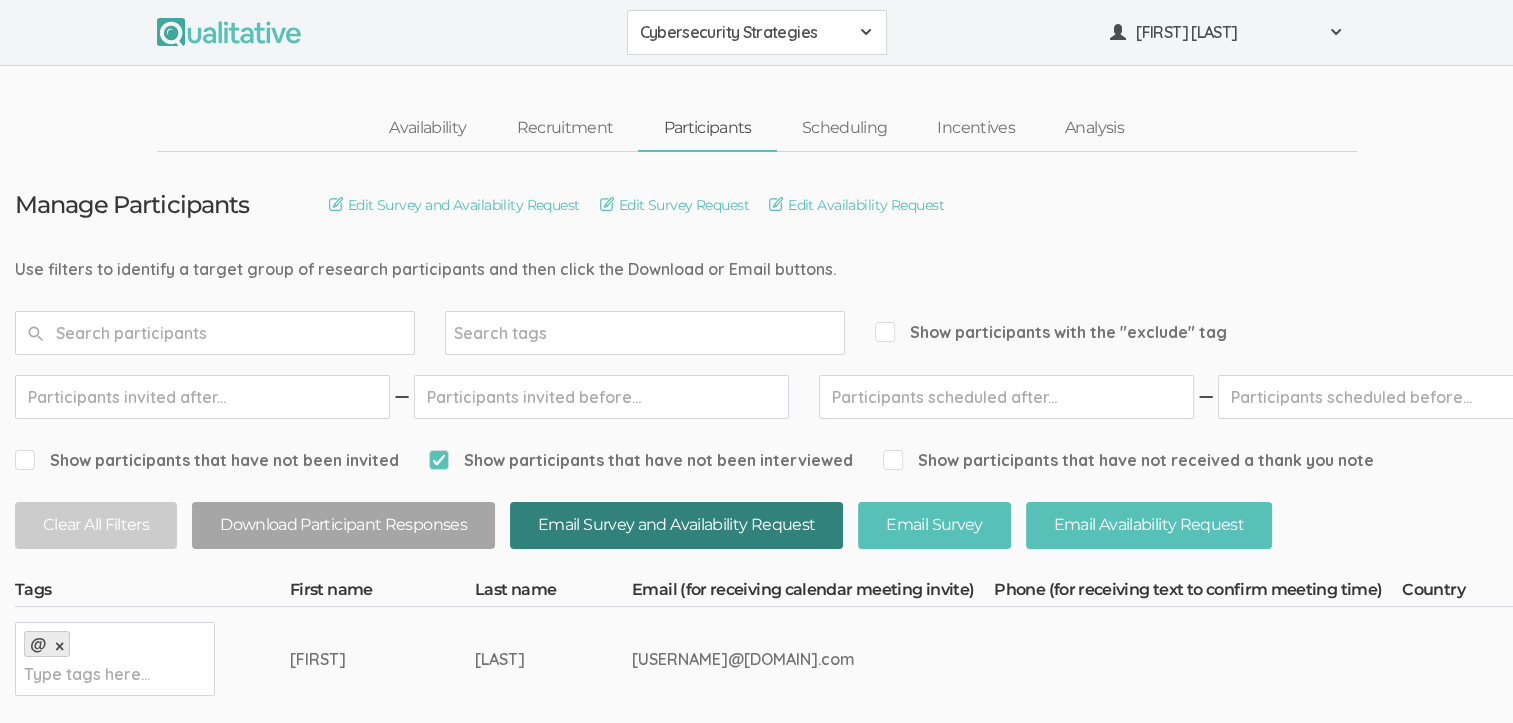 click on "Email Survey and Availability Request" at bounding box center [676, 525] 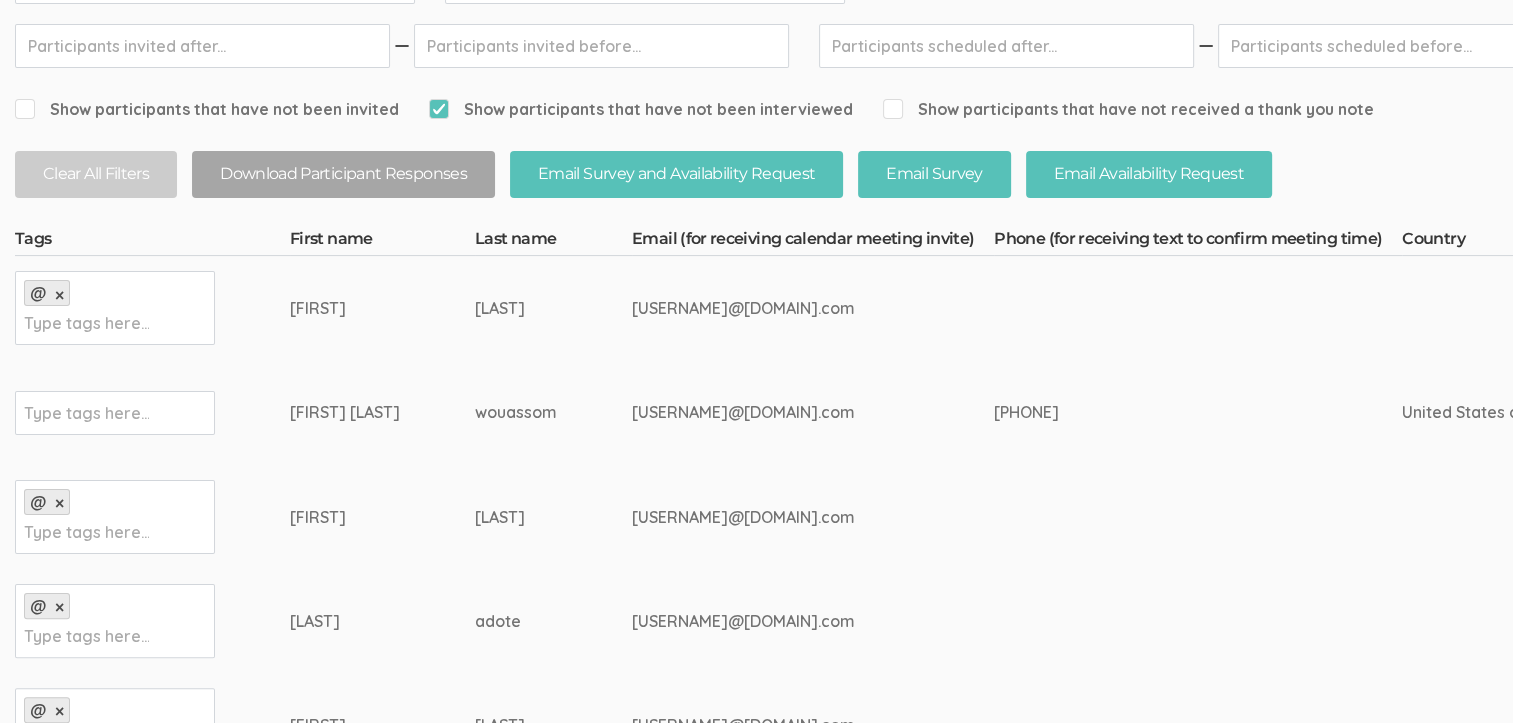scroll, scrollTop: 400, scrollLeft: 0, axis: vertical 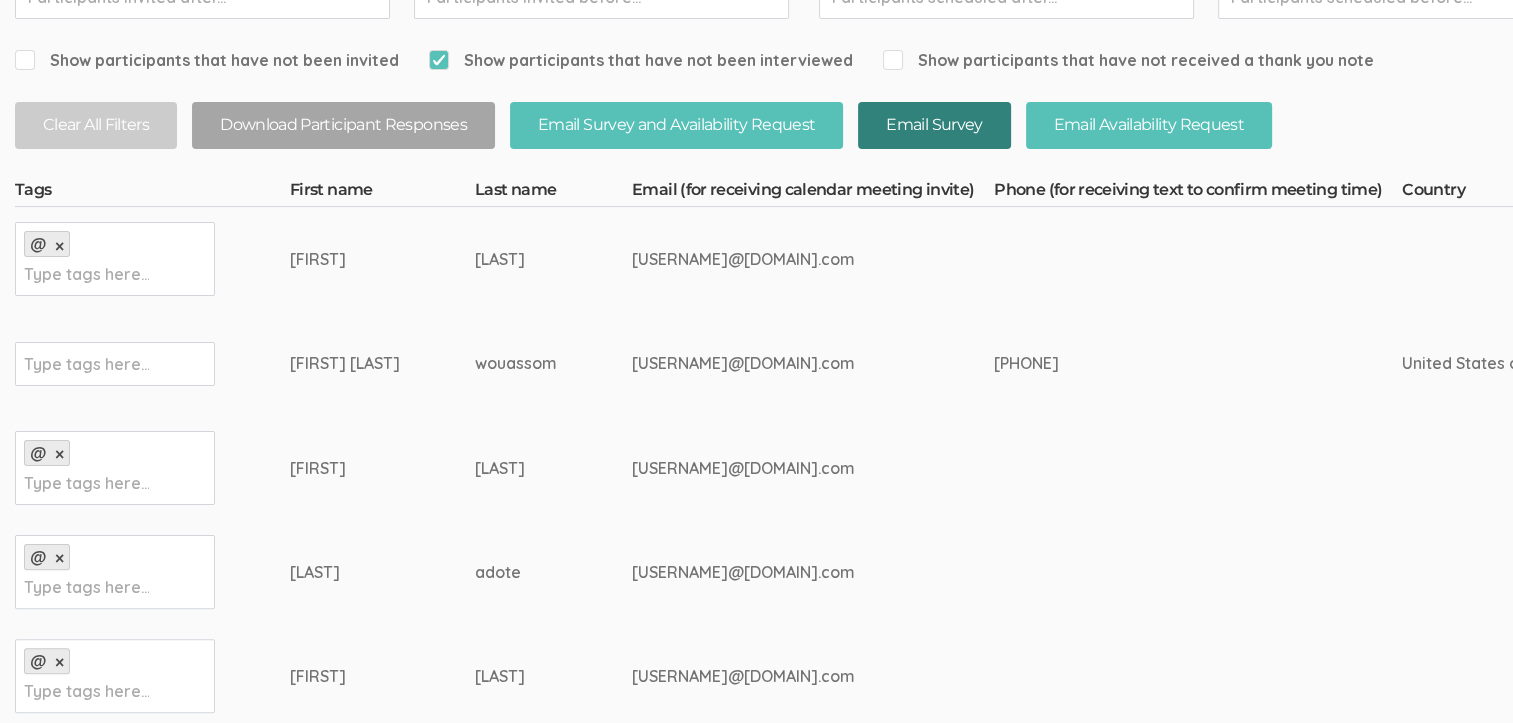 click on "Email Survey" at bounding box center [934, 125] 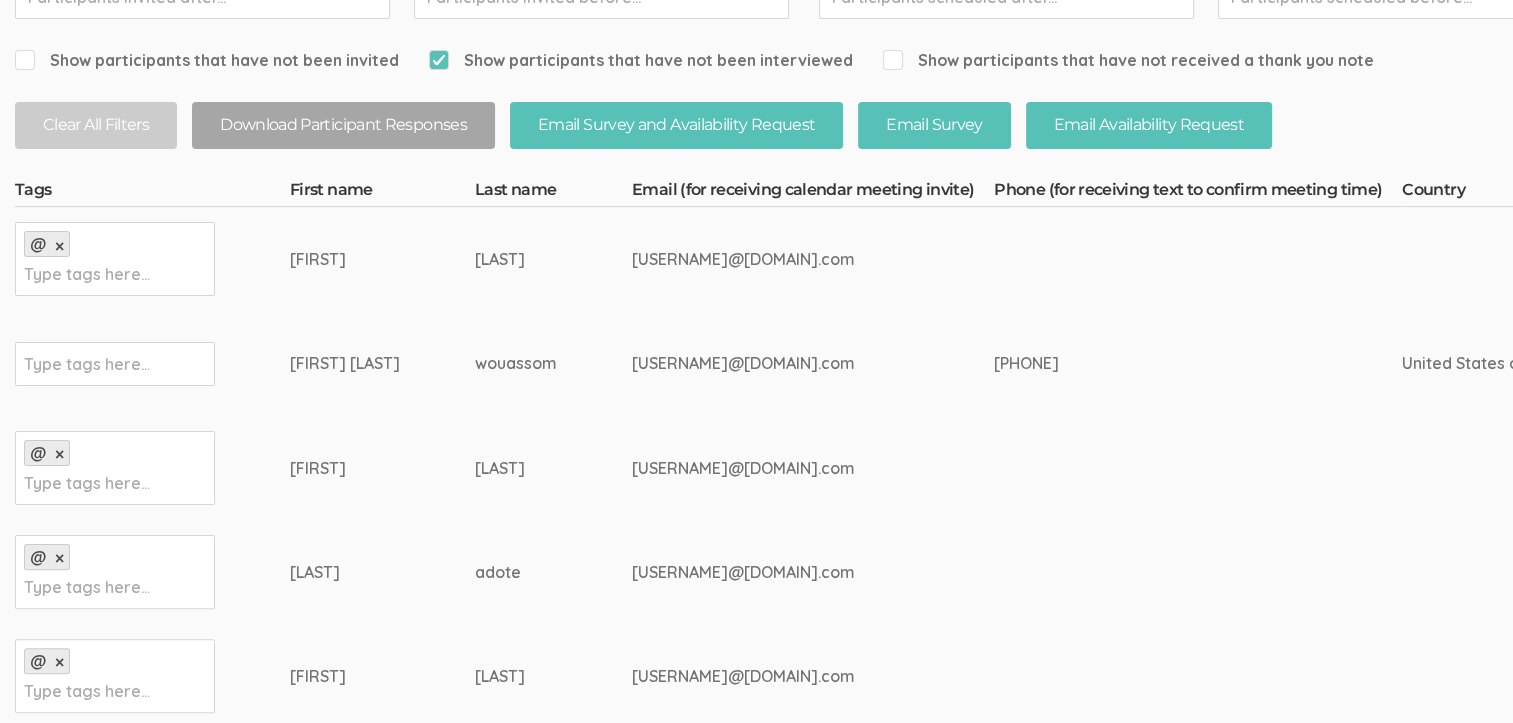 click on "Show participants that have not been invited" at bounding box center [207, 60] 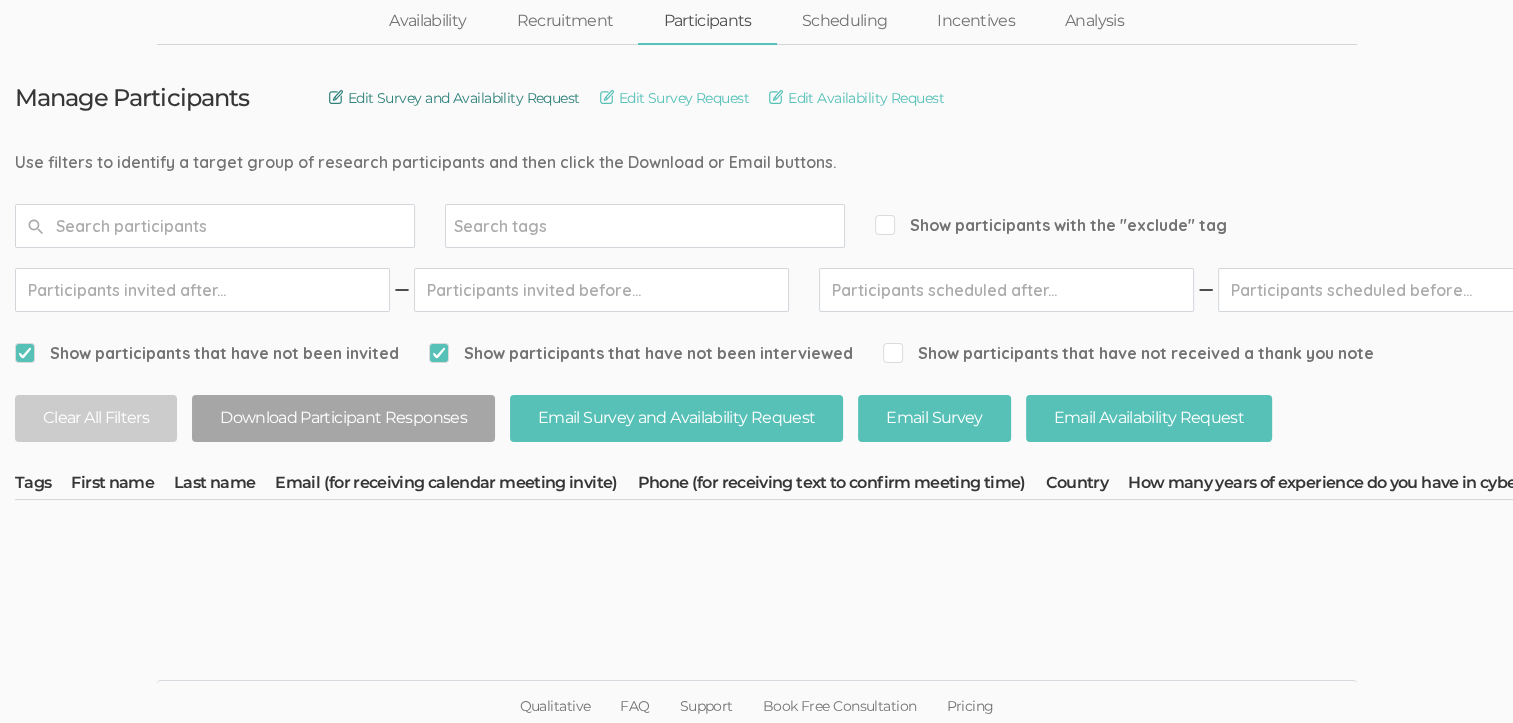 scroll, scrollTop: 113, scrollLeft: 0, axis: vertical 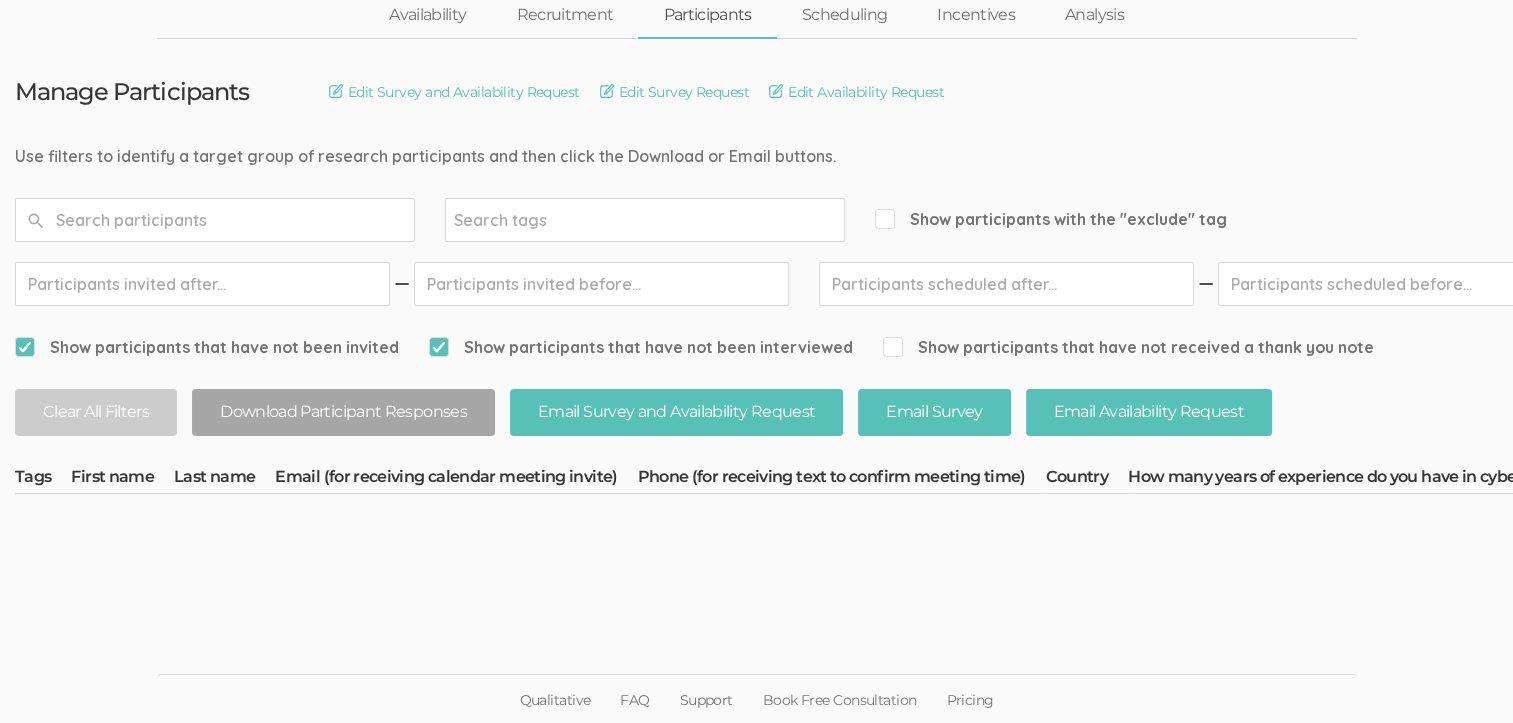 click on "Show participants that have not been interviewed" at bounding box center [21, 346] 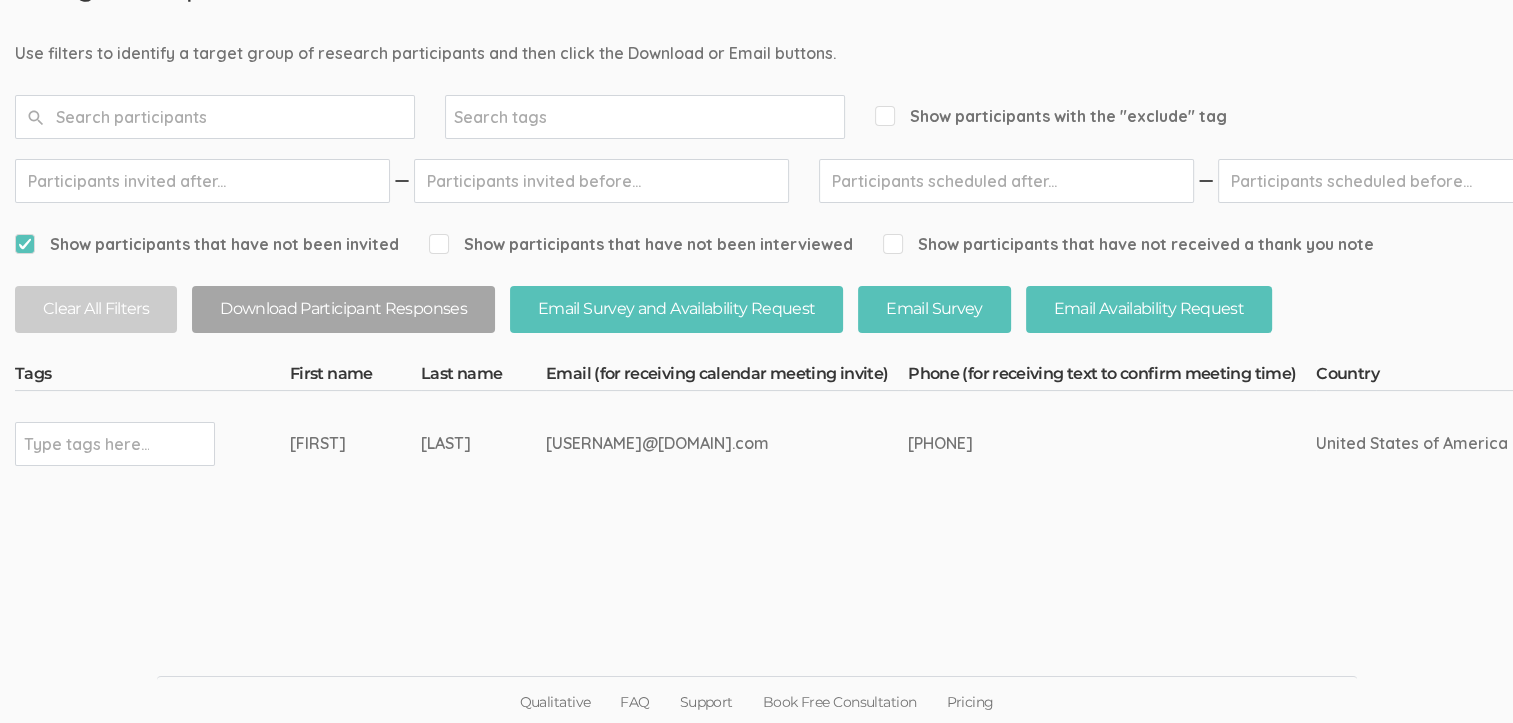 scroll, scrollTop: 218, scrollLeft: 0, axis: vertical 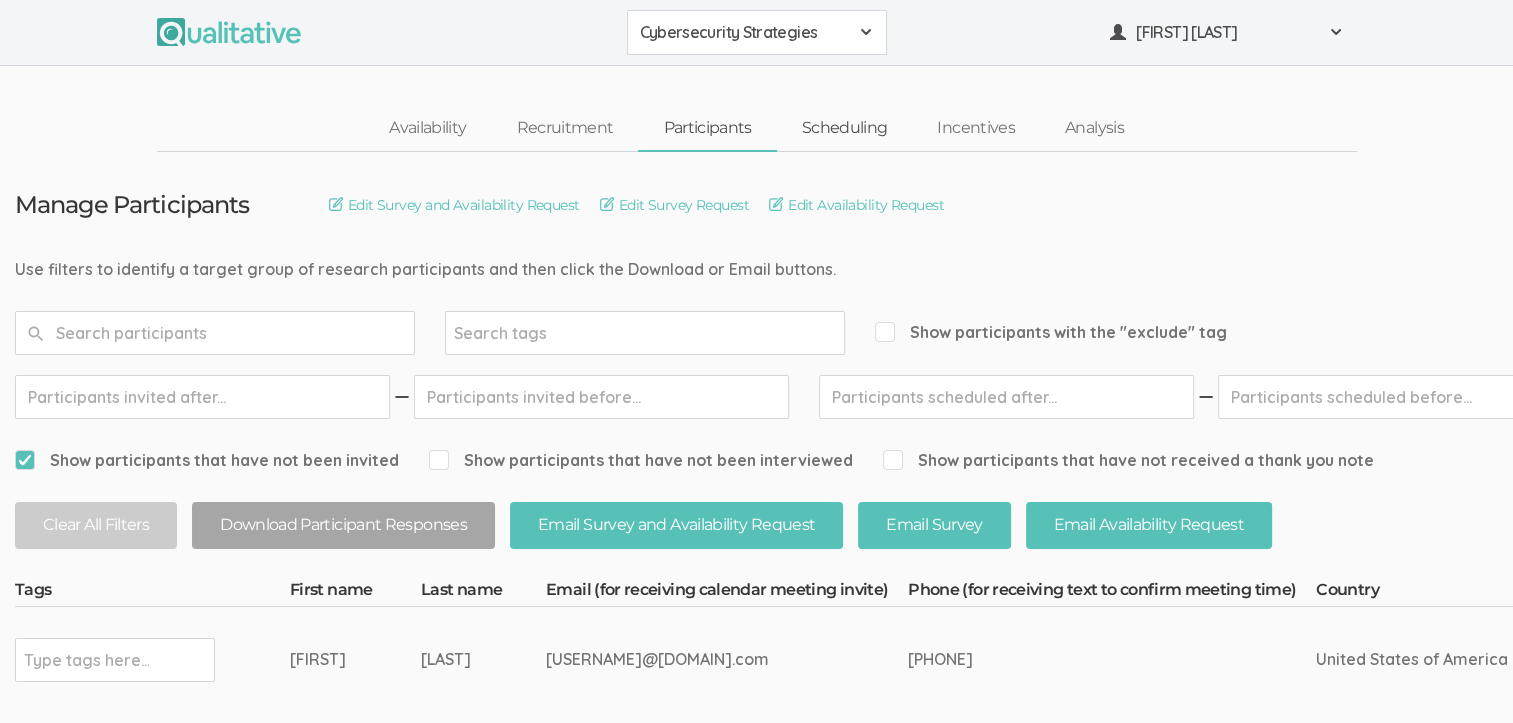 click on "Scheduling" at bounding box center (845, 128) 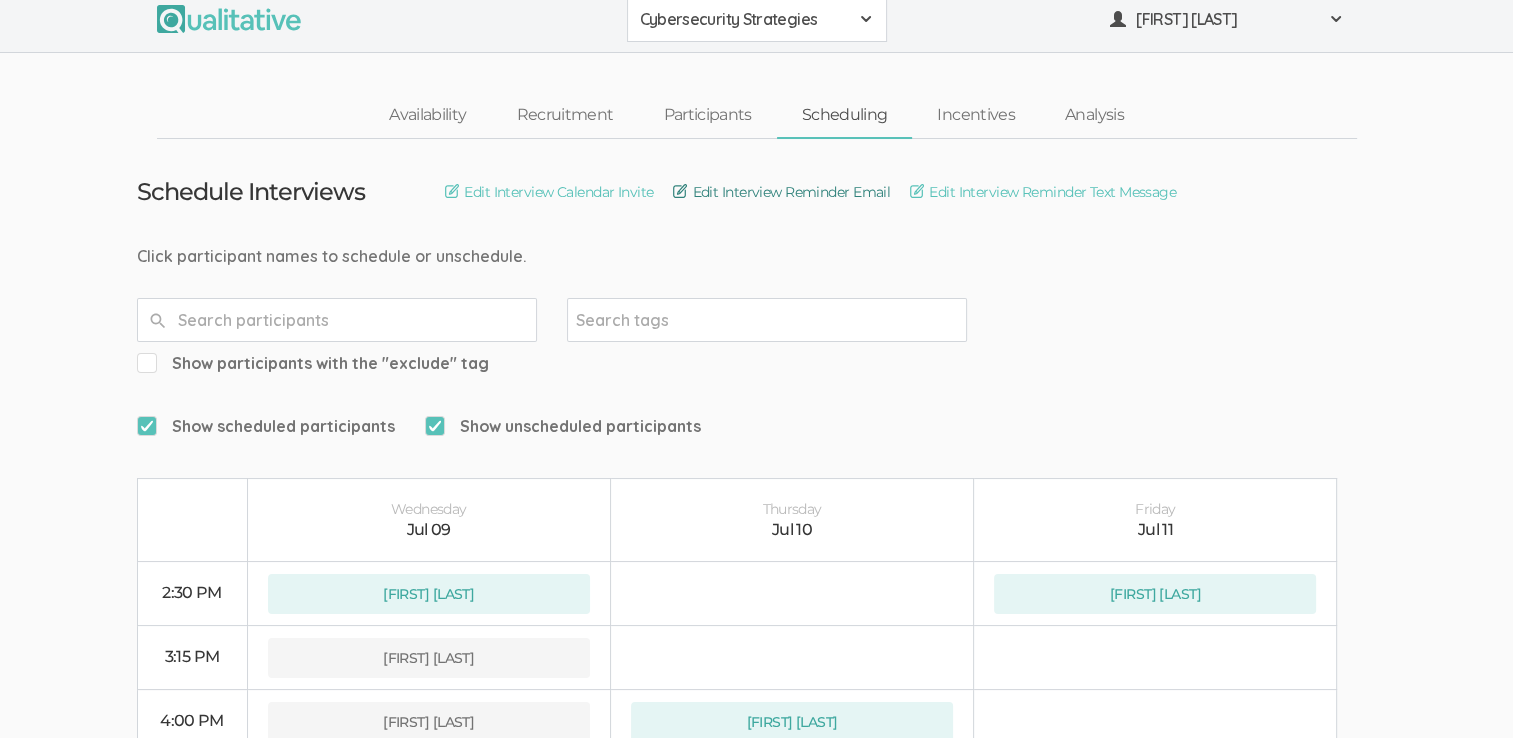 scroll, scrollTop: 134, scrollLeft: 0, axis: vertical 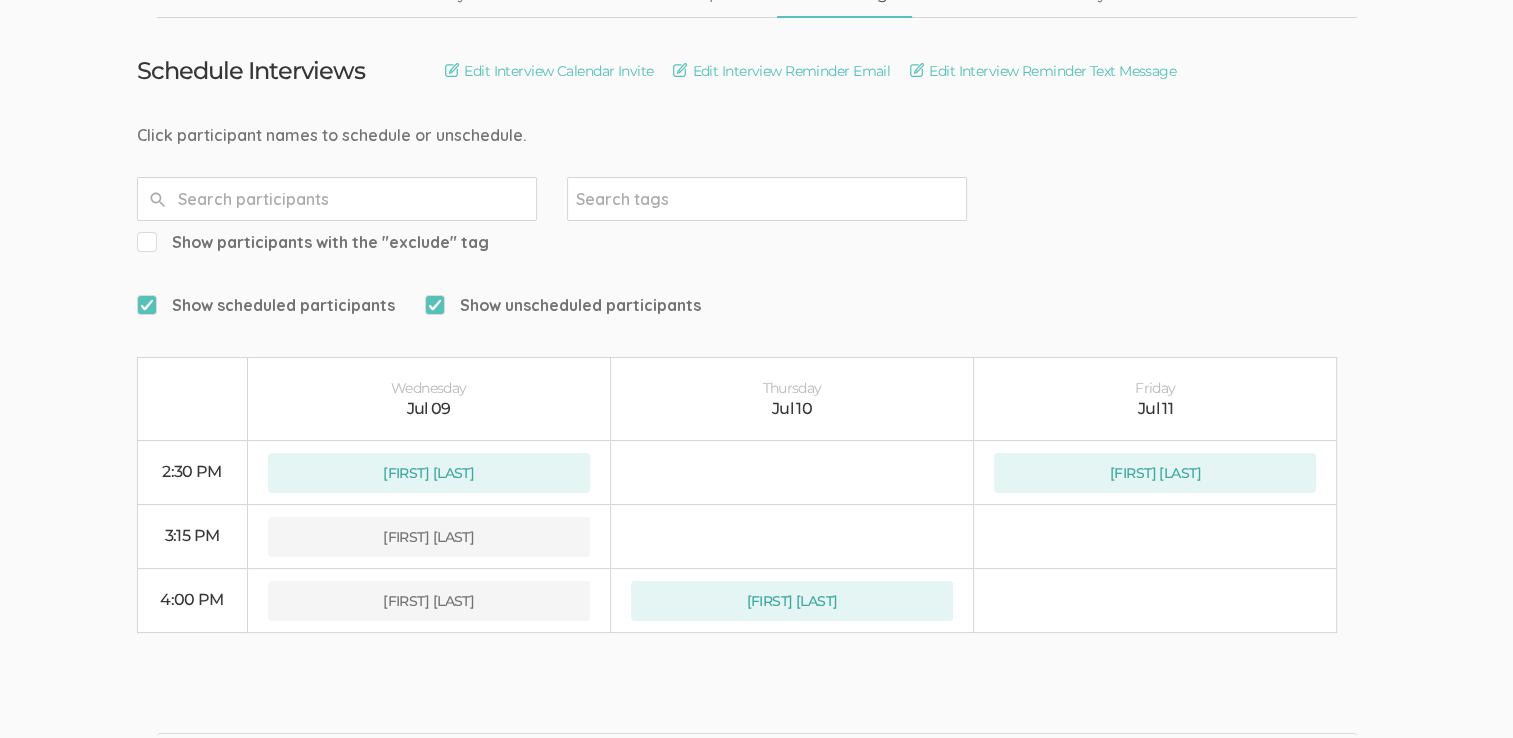 click on "Show scheduled participants" at bounding box center (266, 305) 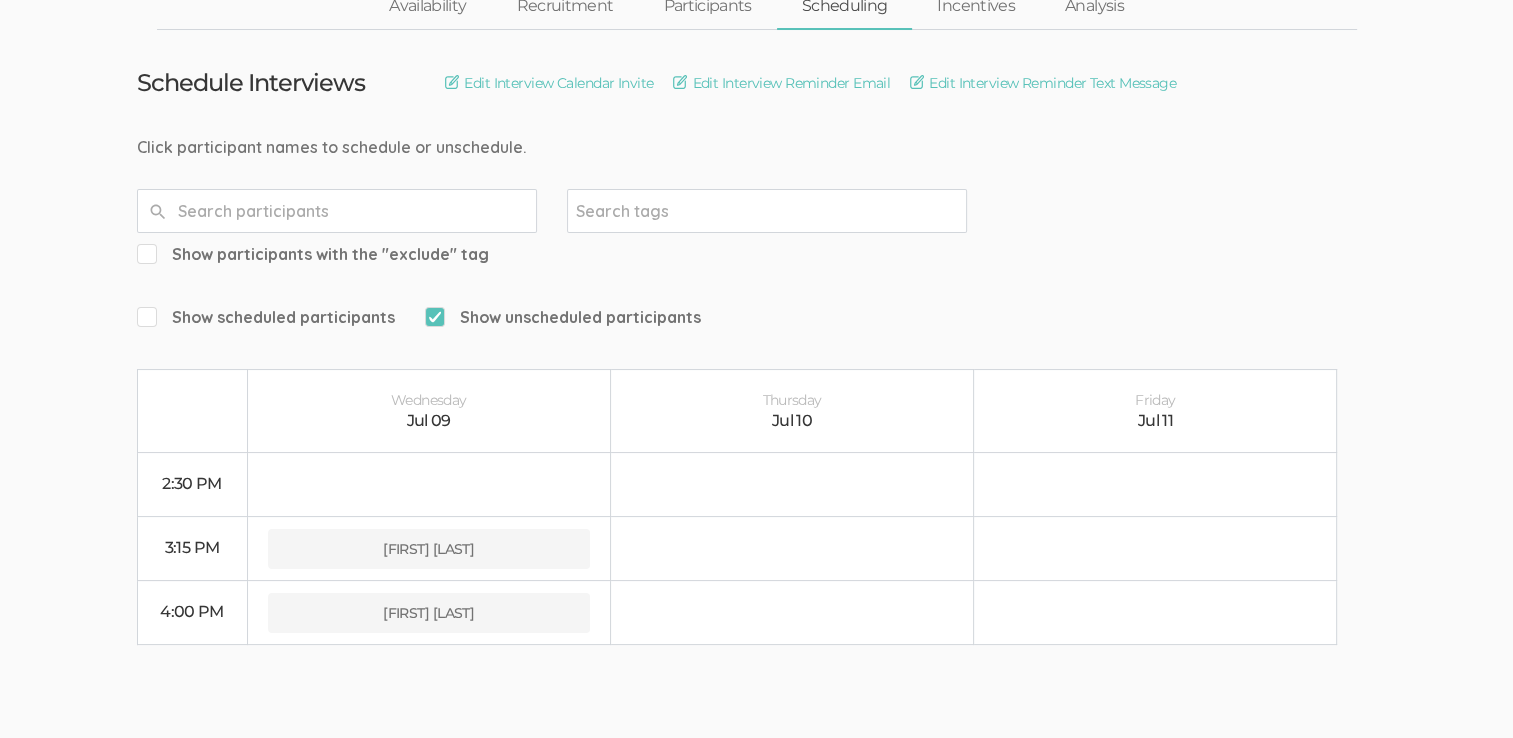 scroll, scrollTop: 134, scrollLeft: 0, axis: vertical 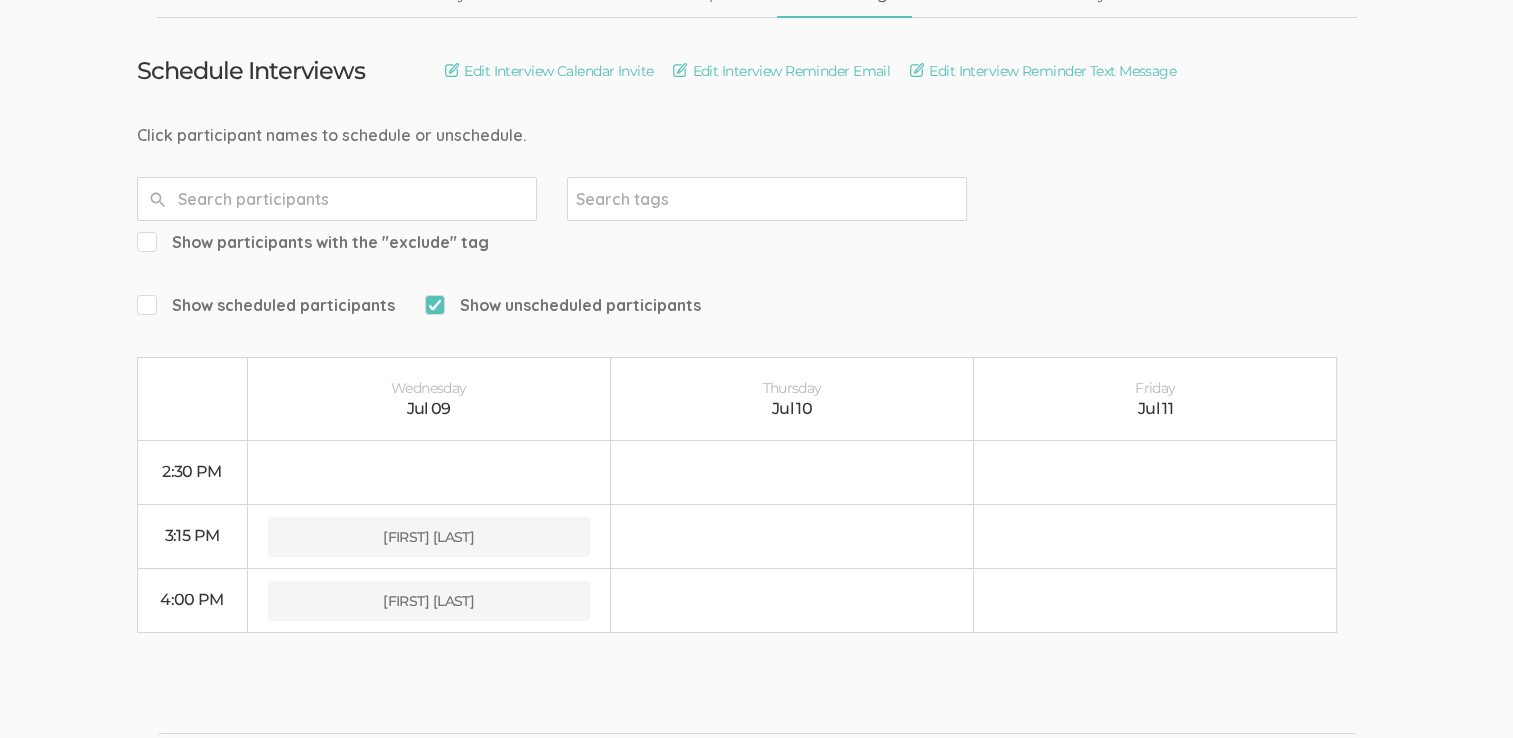 click on "Show scheduled participants" at bounding box center (266, 305) 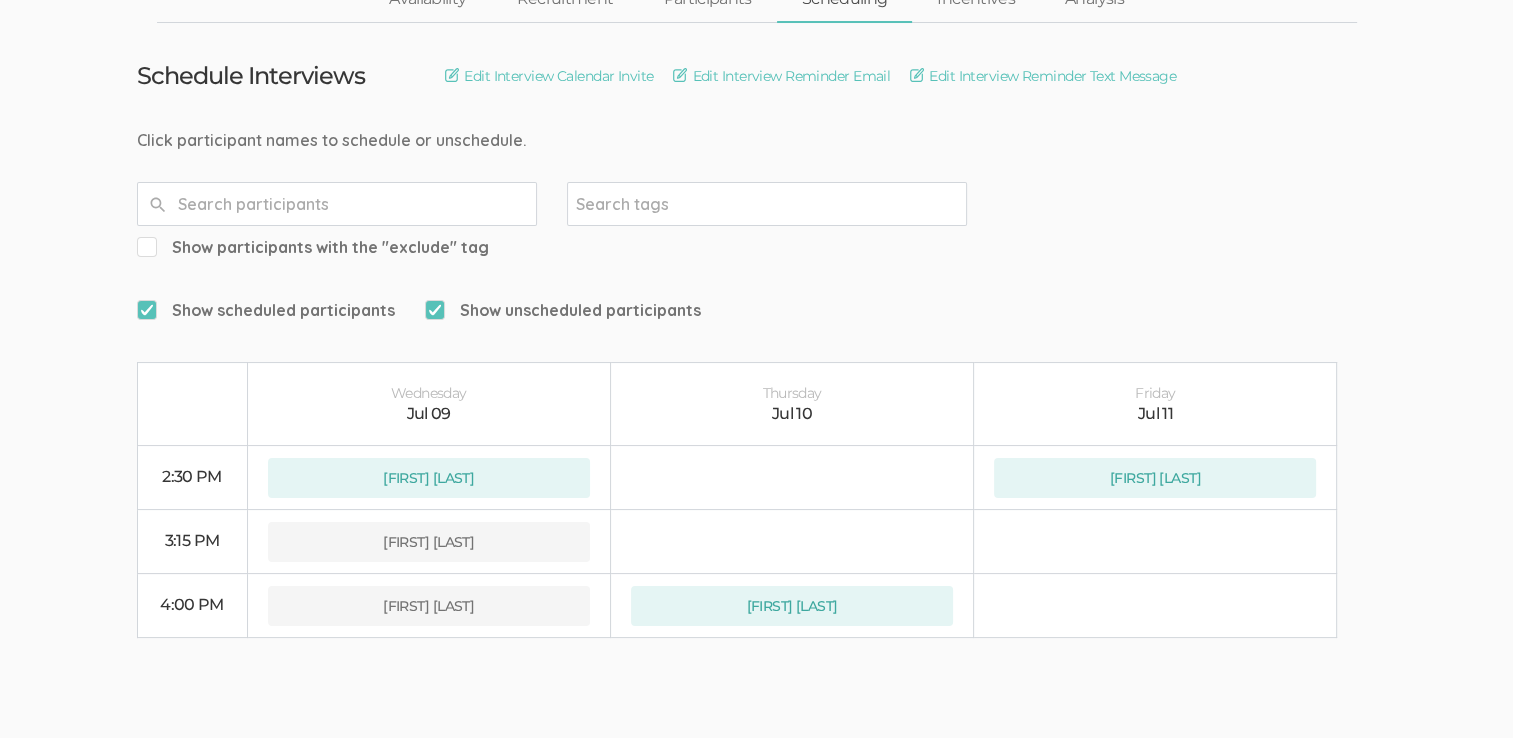 scroll, scrollTop: 134, scrollLeft: 0, axis: vertical 